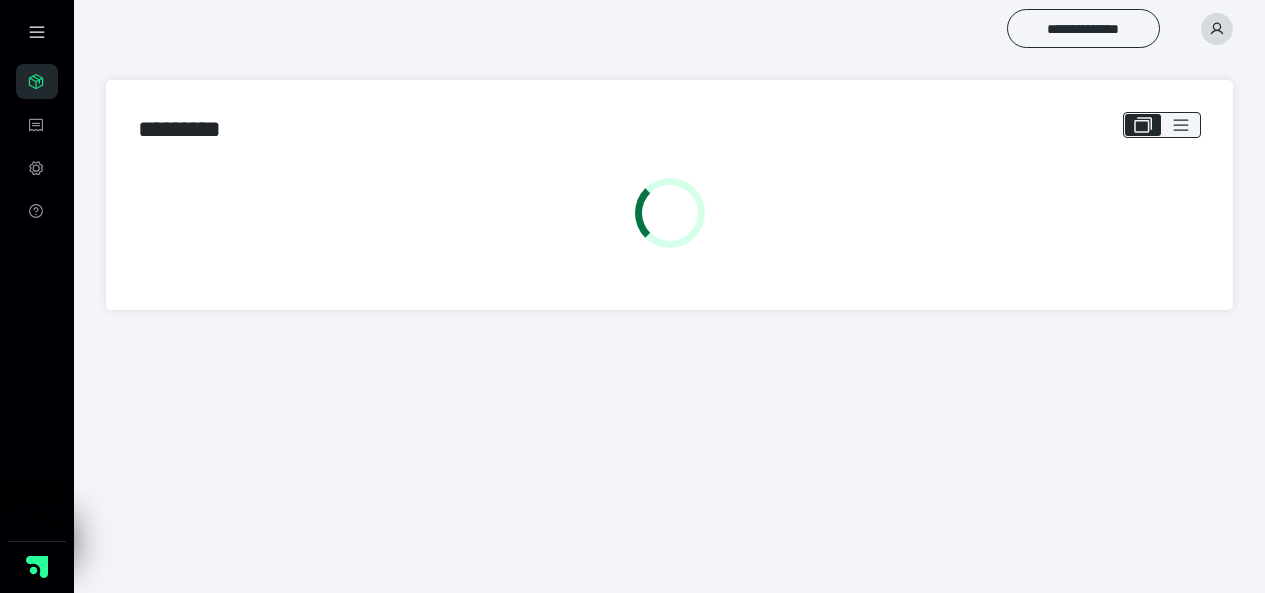 scroll, scrollTop: 0, scrollLeft: 0, axis: both 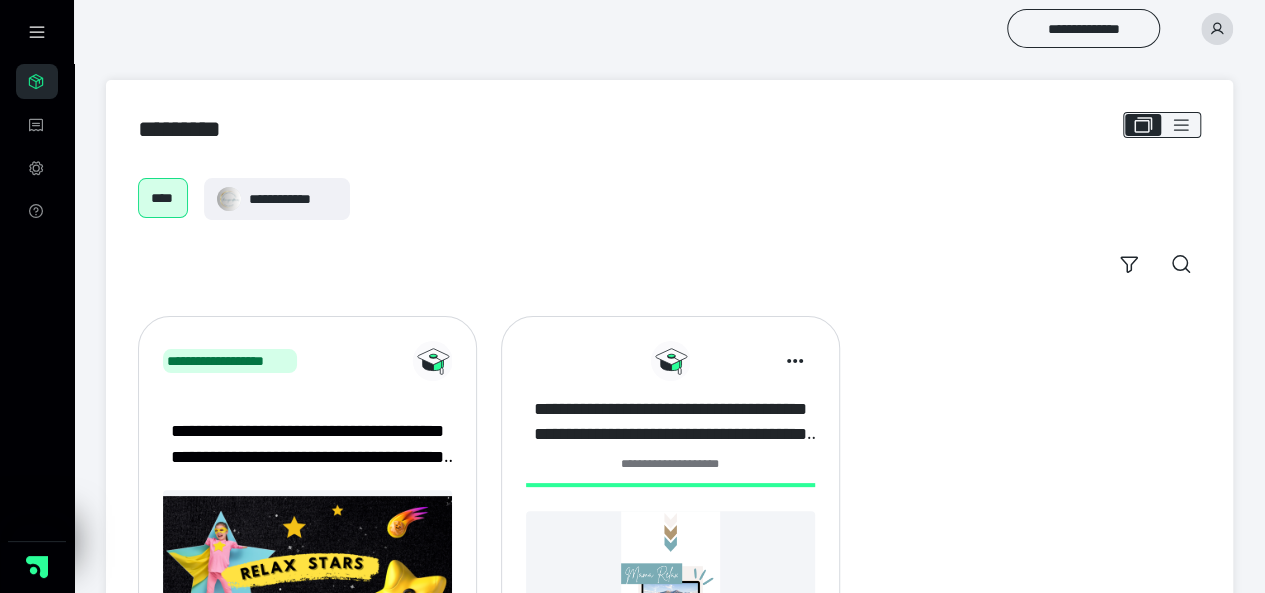 click on "**********" at bounding box center [670, 422] 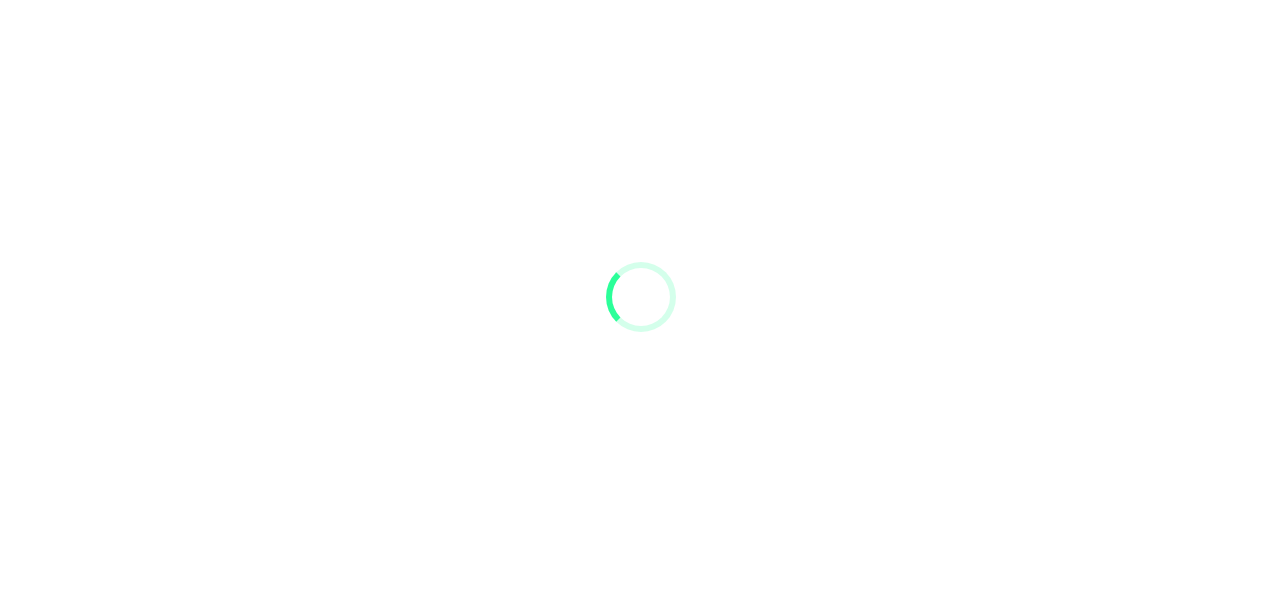 scroll, scrollTop: 0, scrollLeft: 0, axis: both 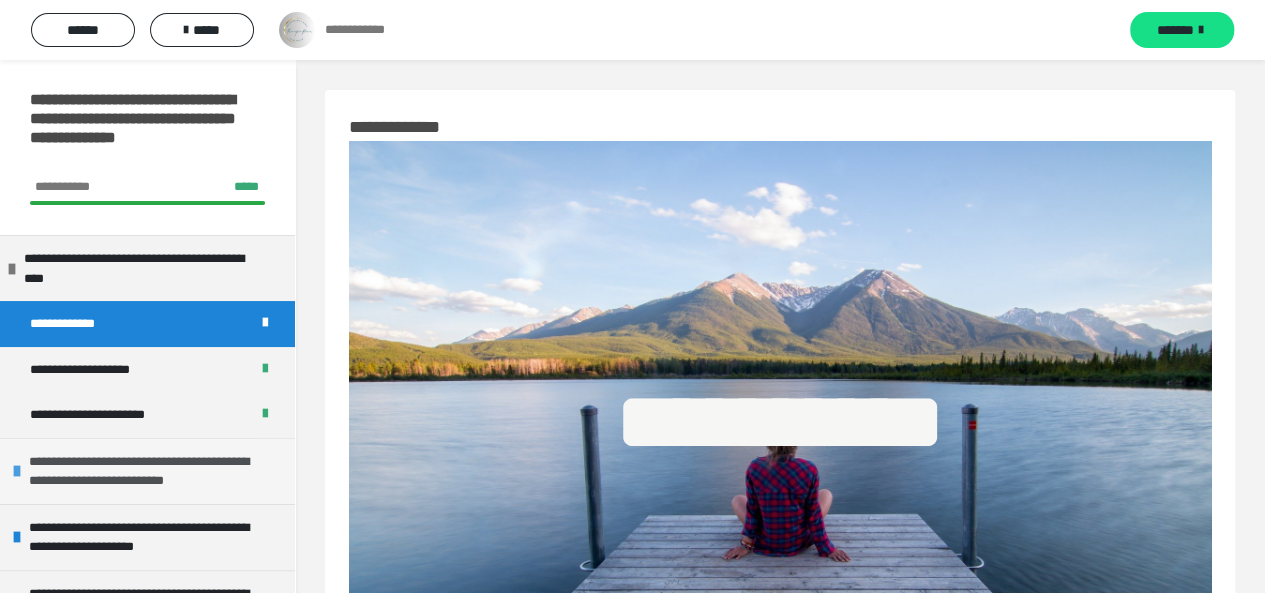 click on "**********" at bounding box center (149, 471) 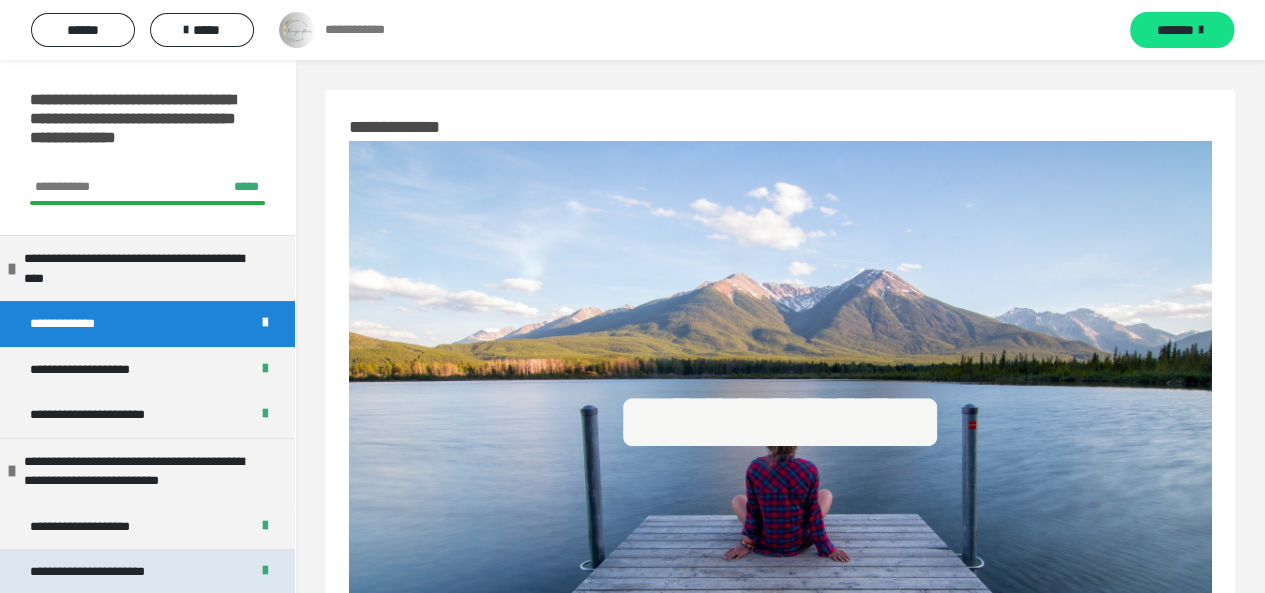 click on "**********" at bounding box center (103, 572) 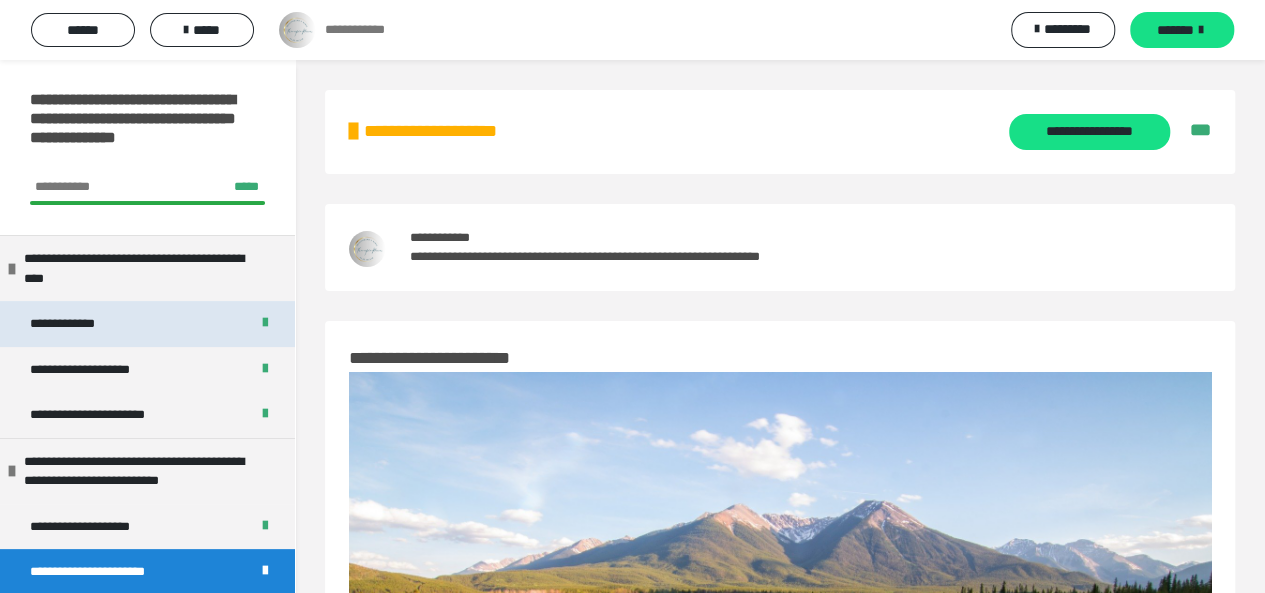 click on "**********" at bounding box center (147, 324) 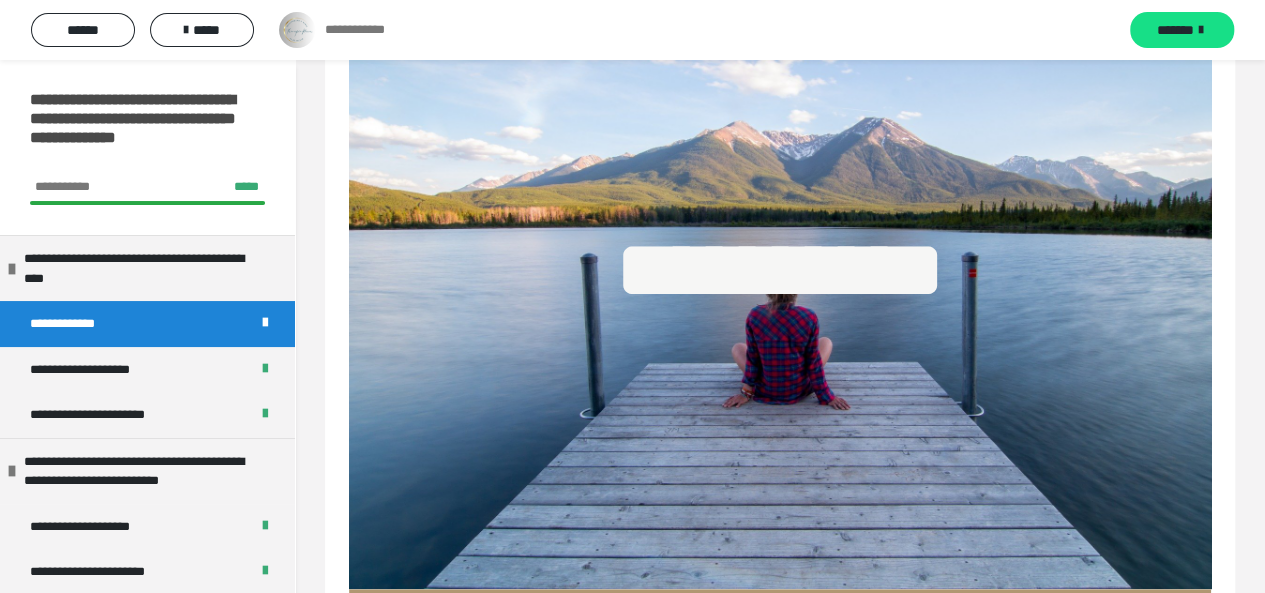scroll, scrollTop: 0, scrollLeft: 0, axis: both 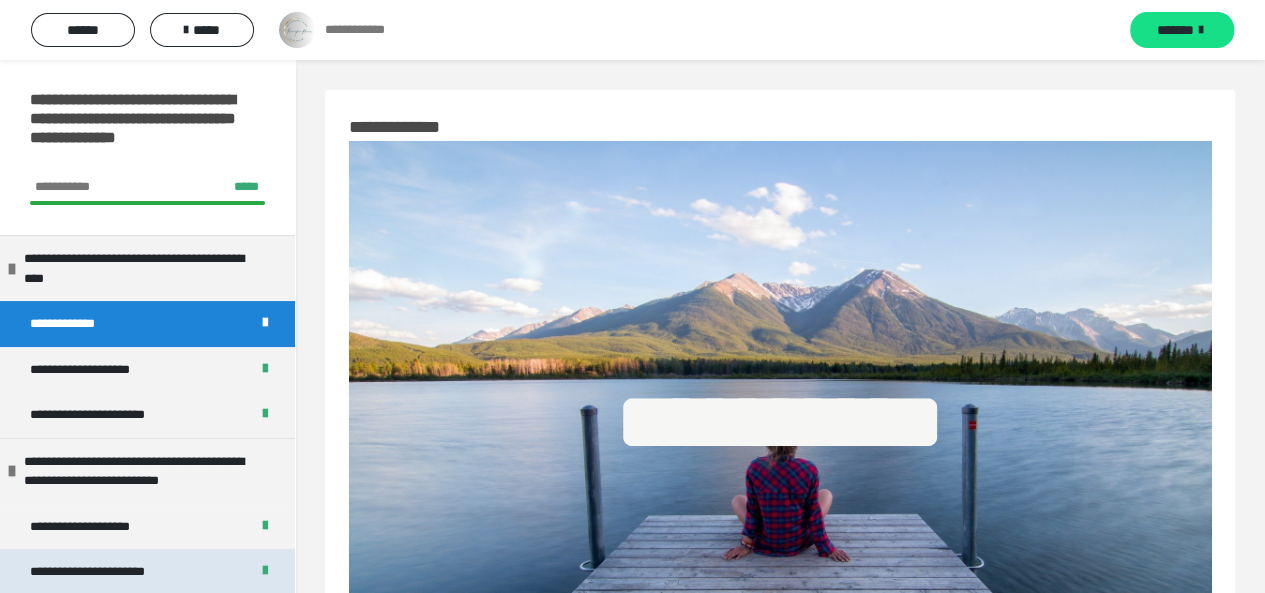 click on "**********" at bounding box center (103, 572) 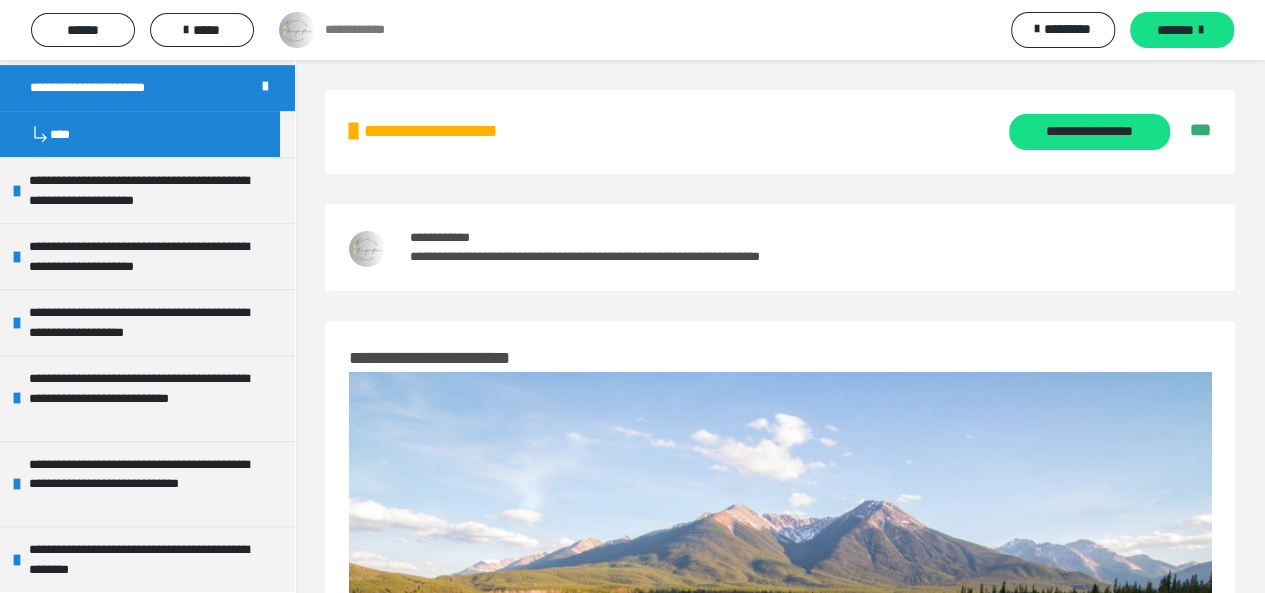 scroll, scrollTop: 486, scrollLeft: 0, axis: vertical 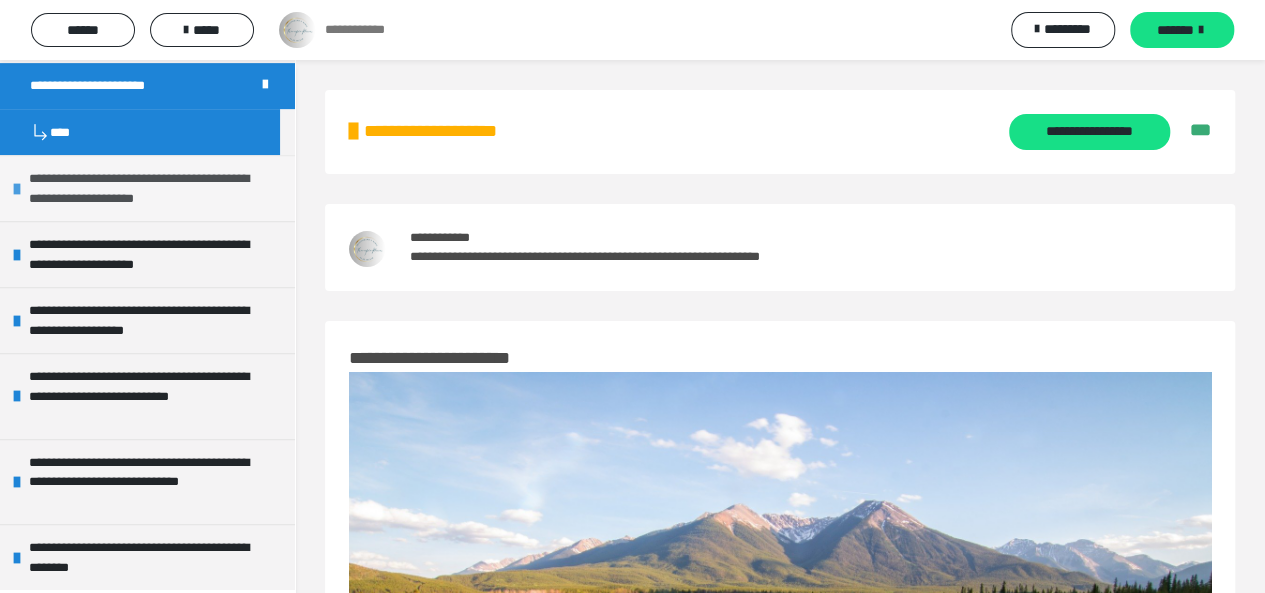 click on "**********" at bounding box center [149, 188] 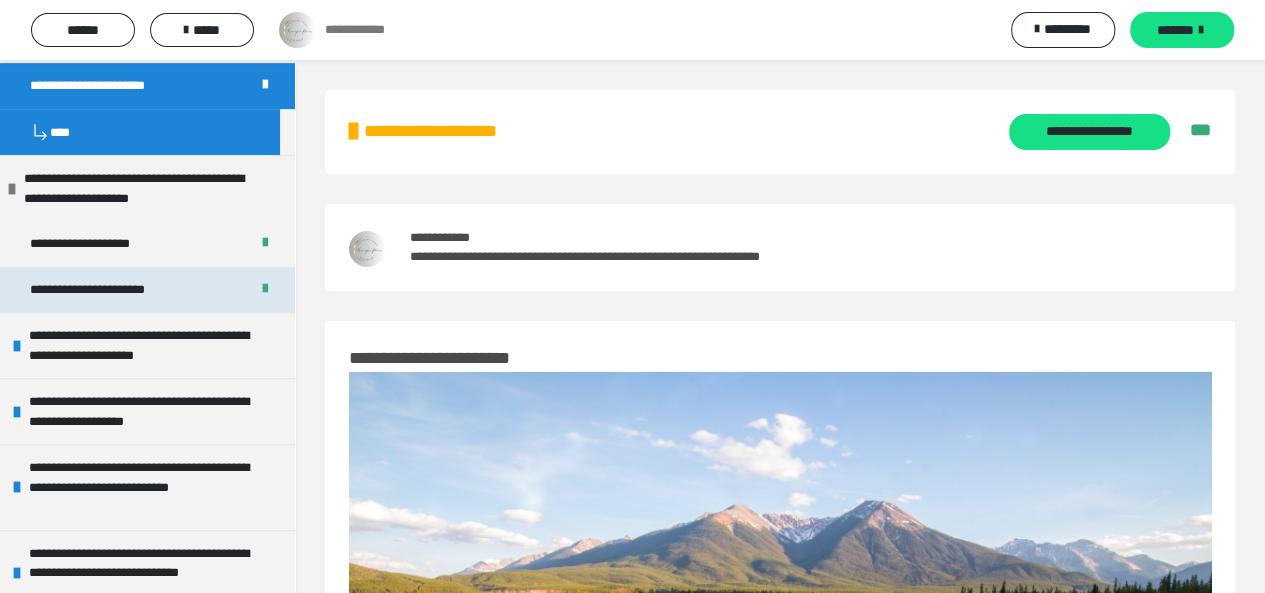 click on "**********" at bounding box center [147, 290] 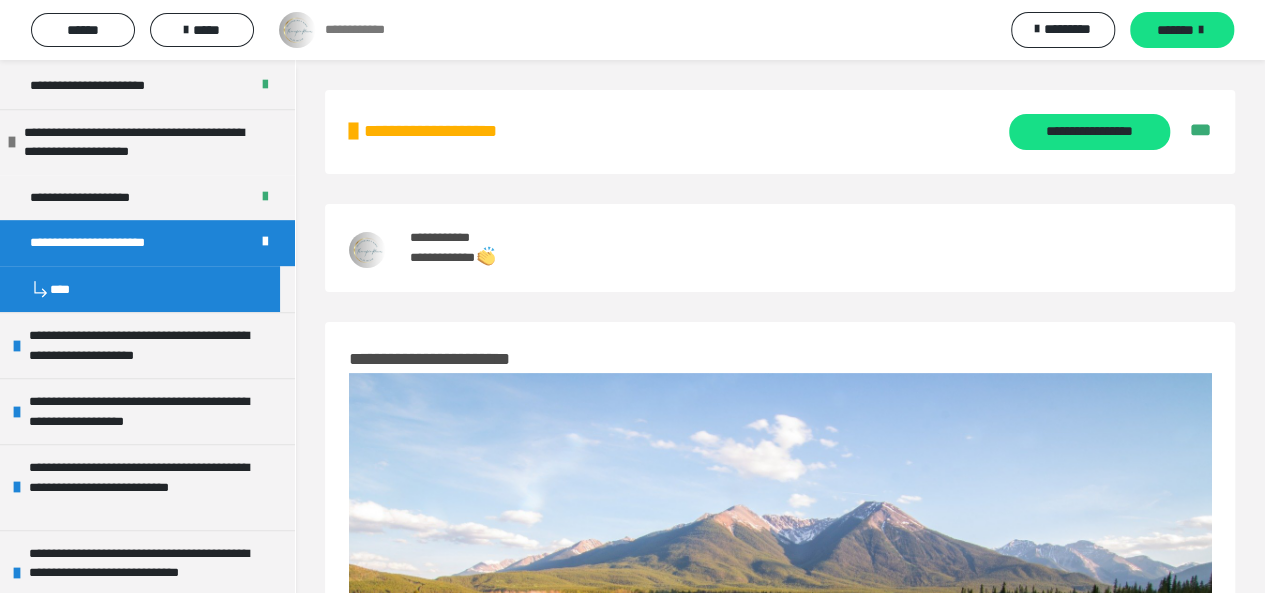 click on "**********" at bounding box center [780, 2674] 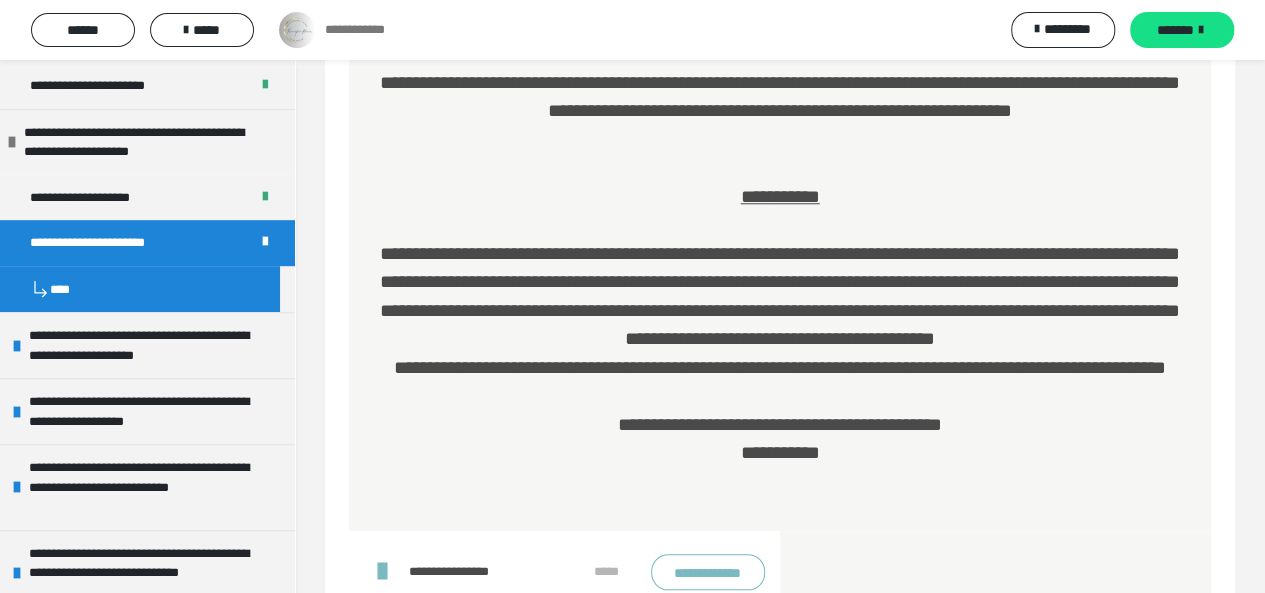 scroll, scrollTop: 4680, scrollLeft: 0, axis: vertical 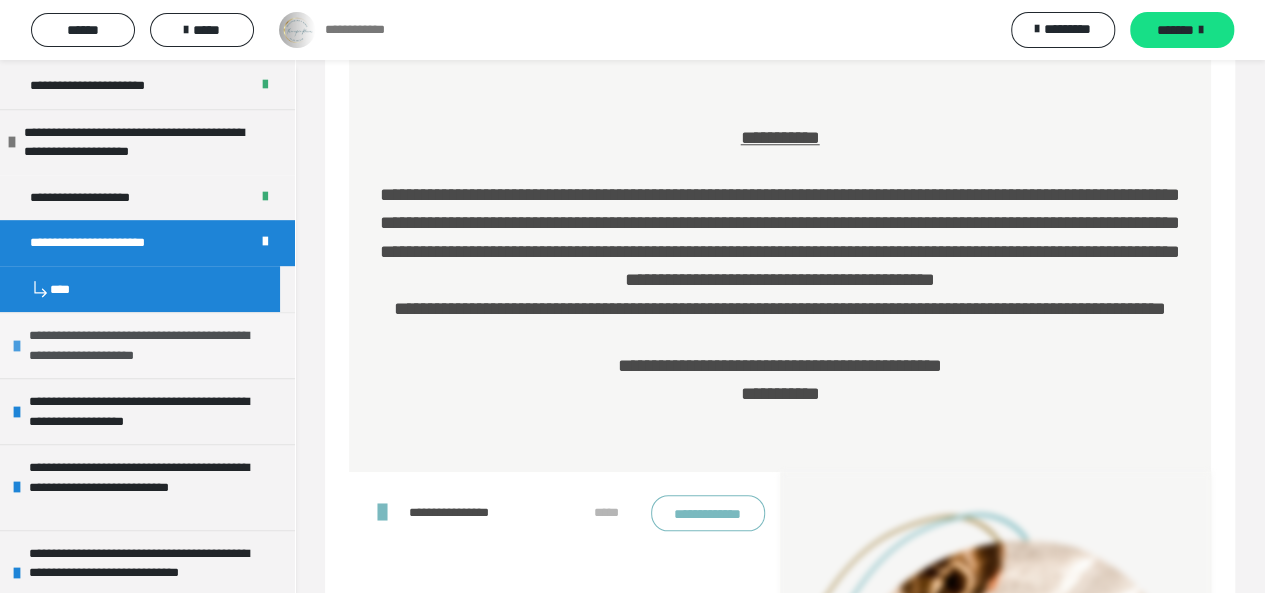 click on "**********" at bounding box center (149, 345) 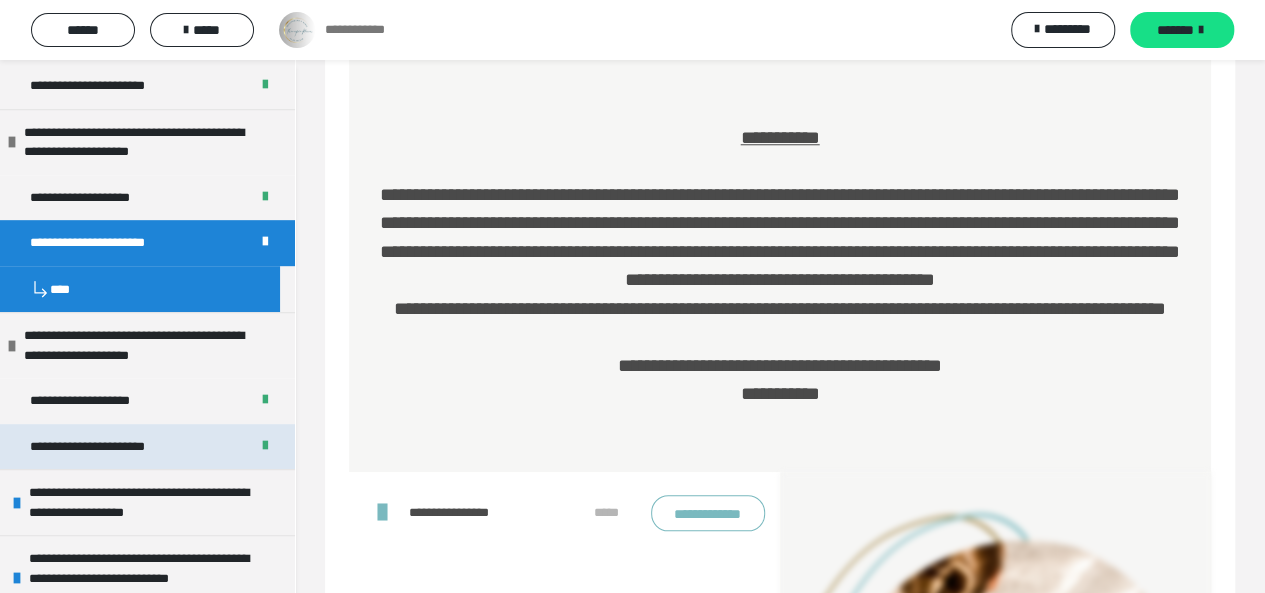 click on "**********" at bounding box center [104, 447] 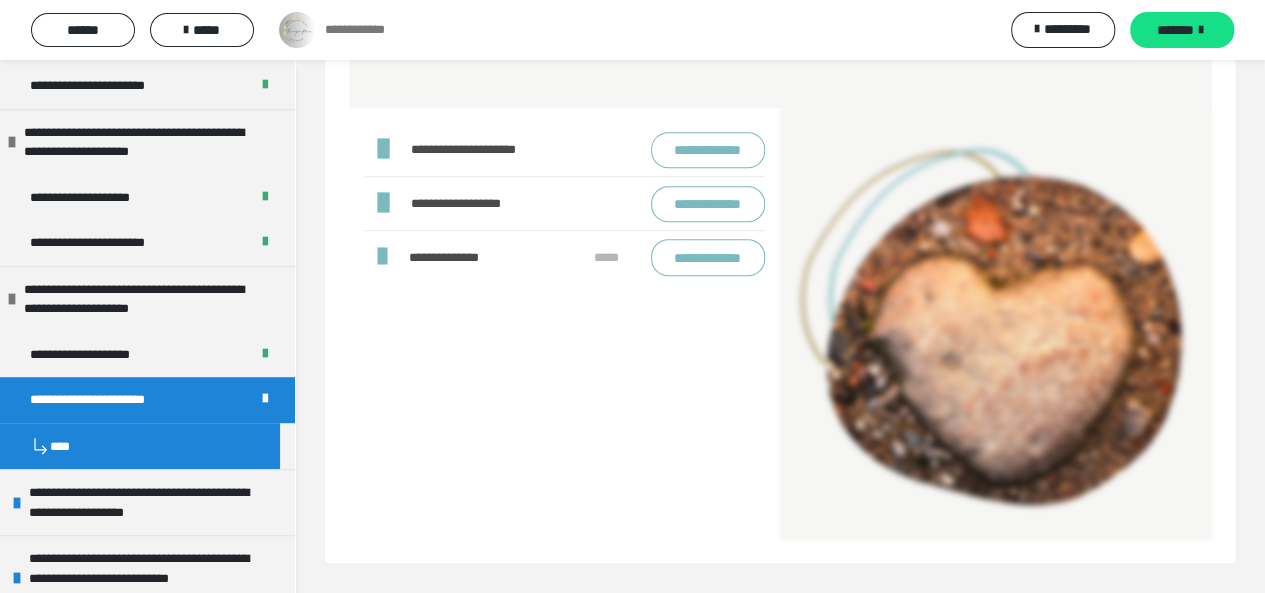 scroll, scrollTop: 4409, scrollLeft: 0, axis: vertical 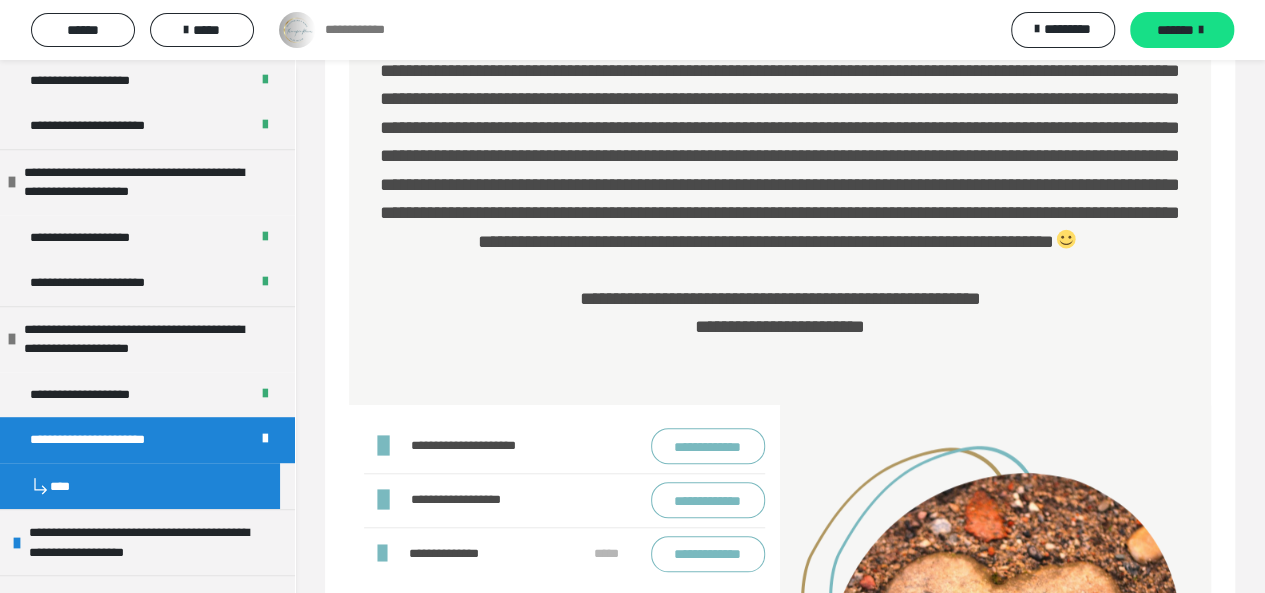 click on "**********" at bounding box center (780, 128) 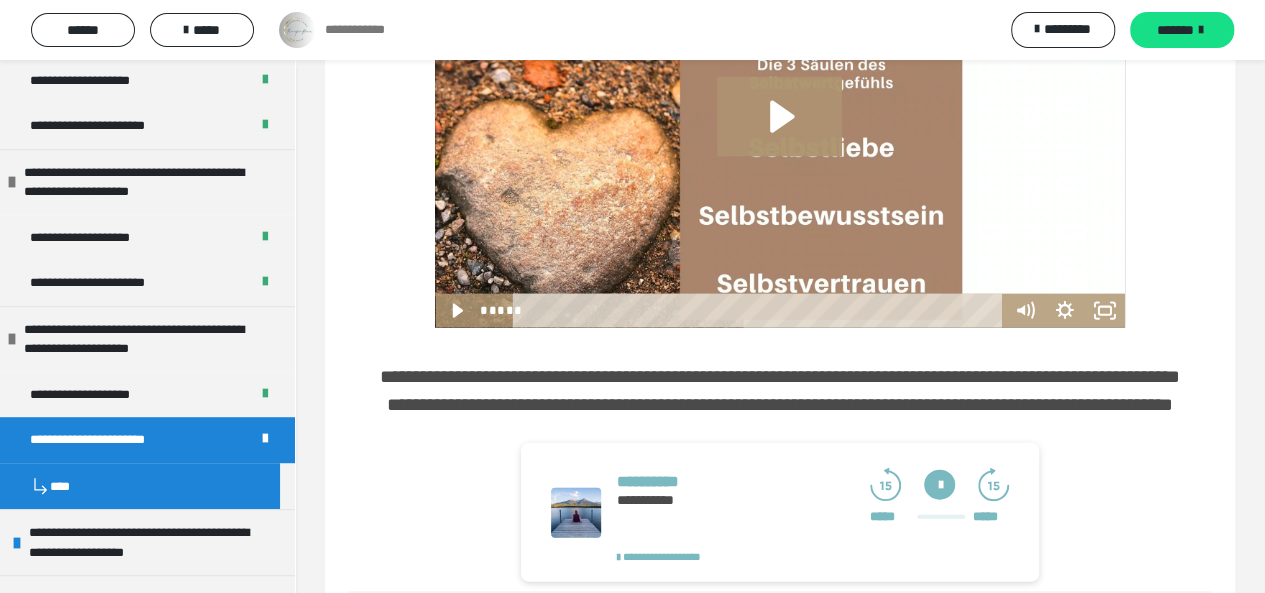 scroll, scrollTop: 1969, scrollLeft: 0, axis: vertical 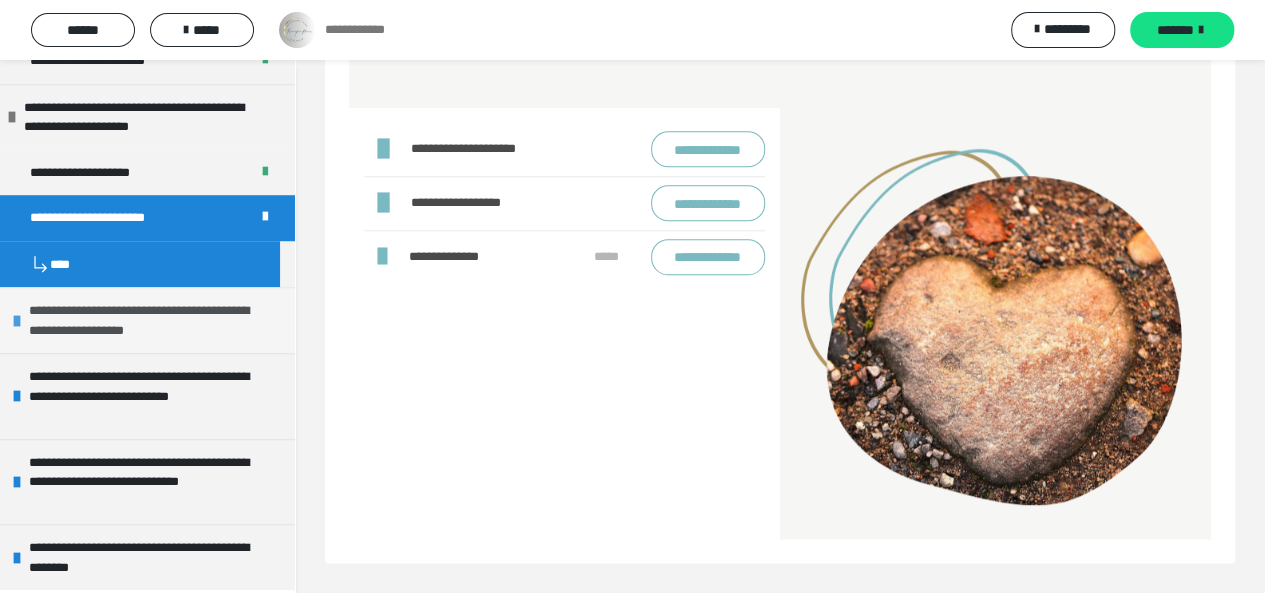 click on "**********" at bounding box center (149, 320) 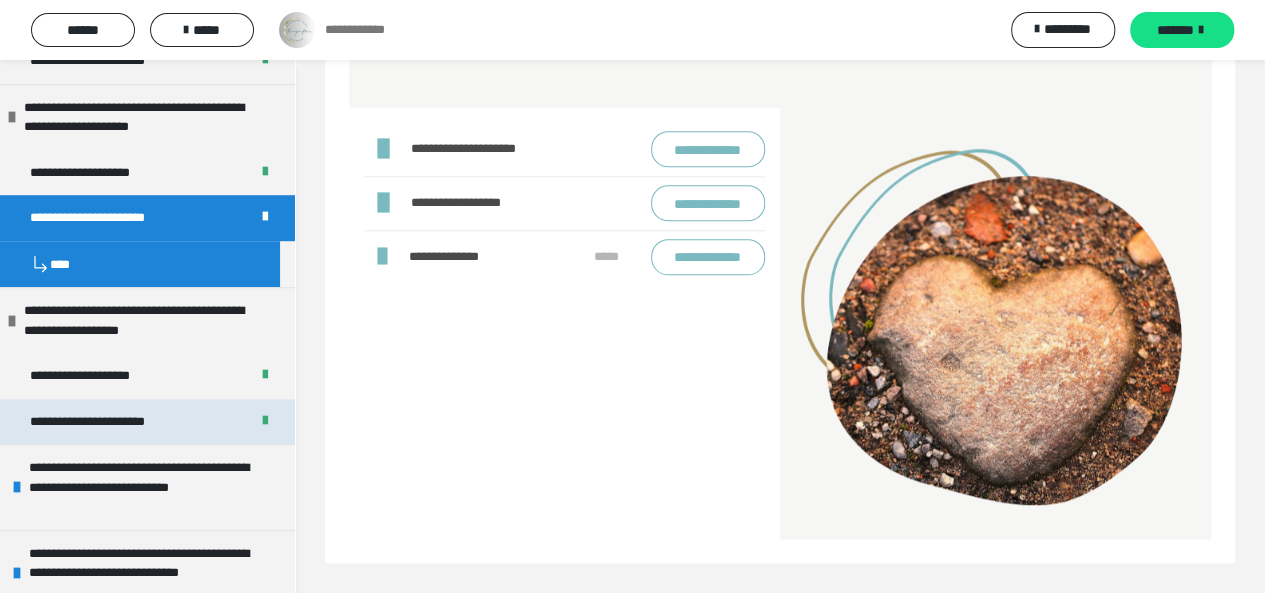 click on "**********" at bounding box center (103, 422) 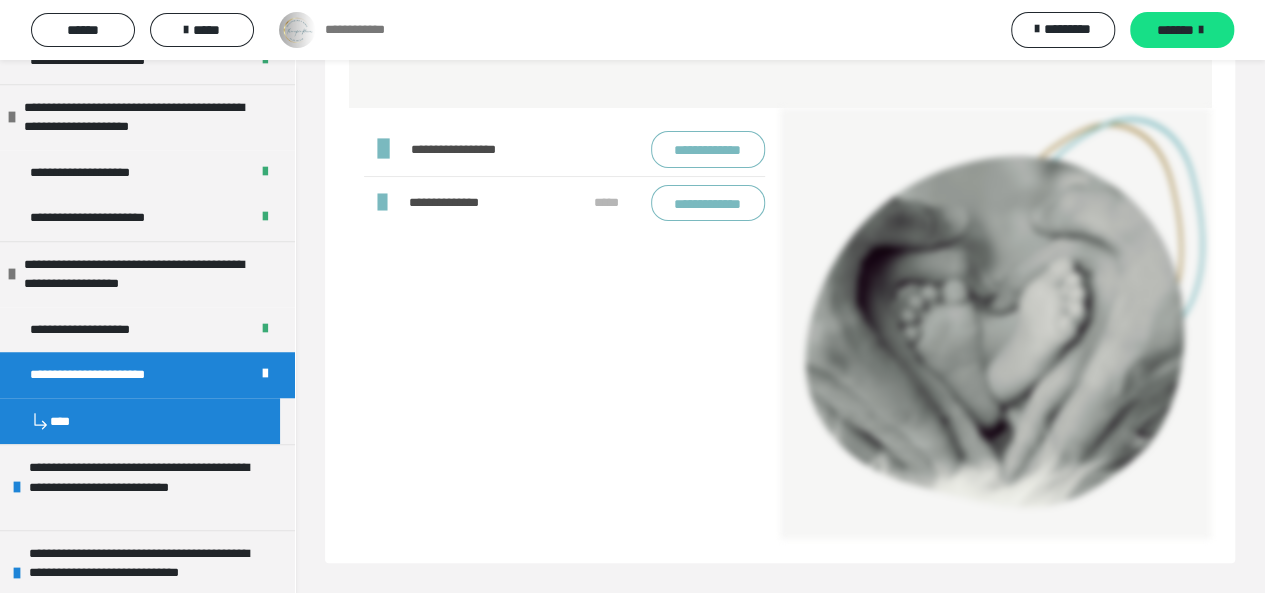 scroll, scrollTop: 3722, scrollLeft: 0, axis: vertical 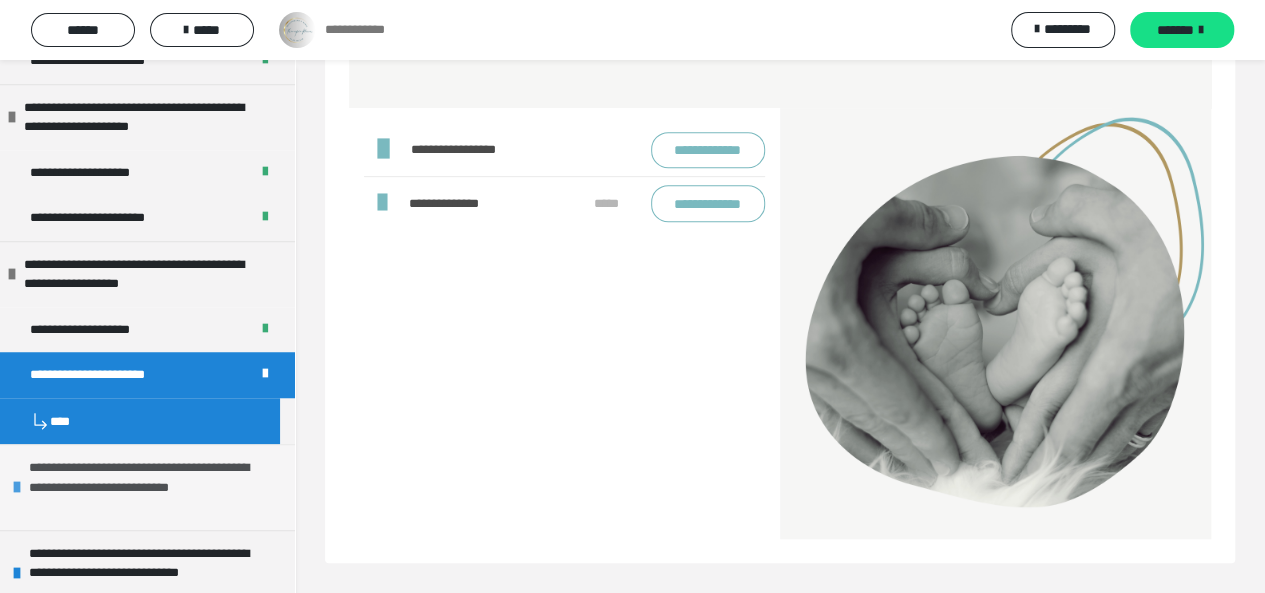 click on "**********" at bounding box center (149, 487) 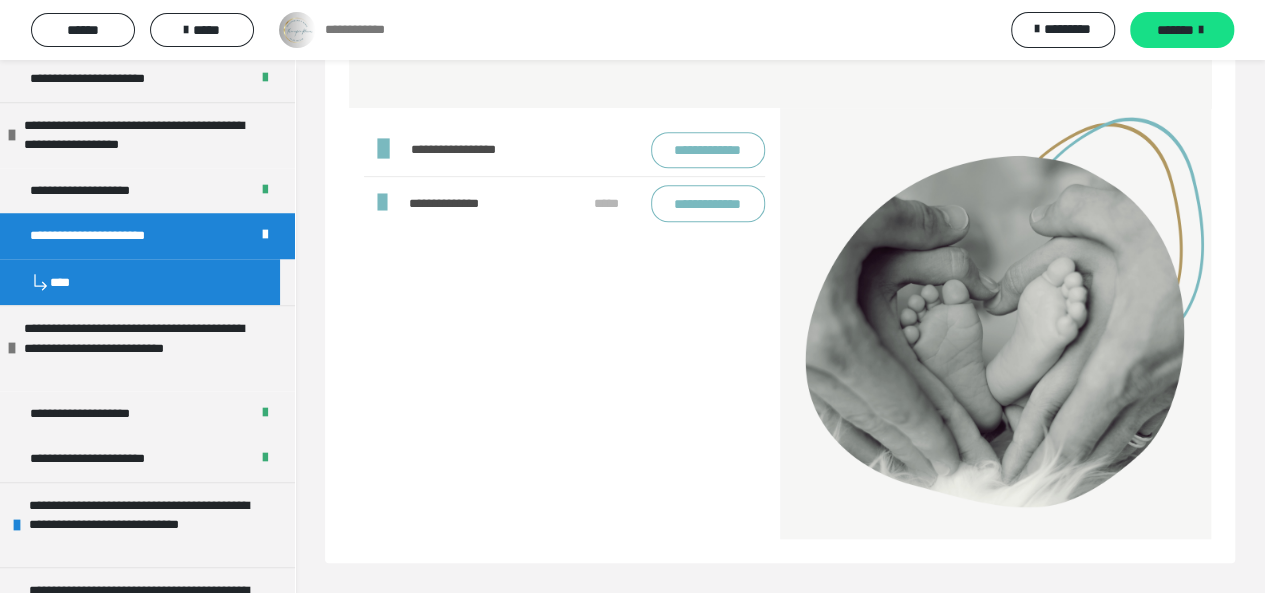 scroll, scrollTop: 808, scrollLeft: 0, axis: vertical 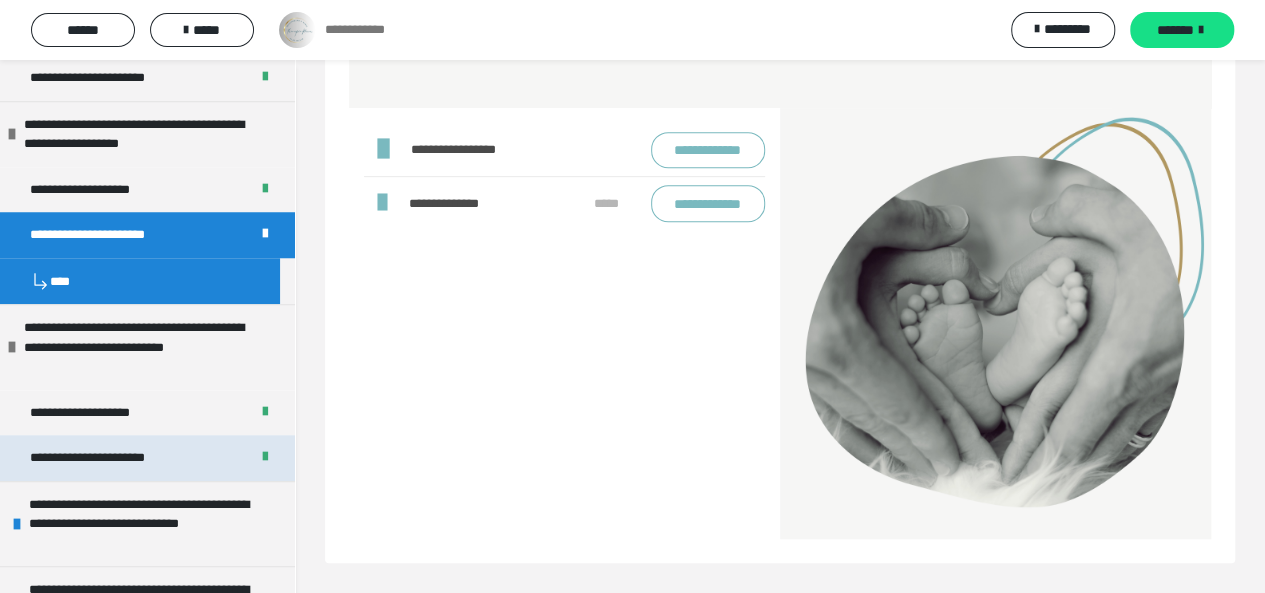click on "**********" at bounding box center (104, 458) 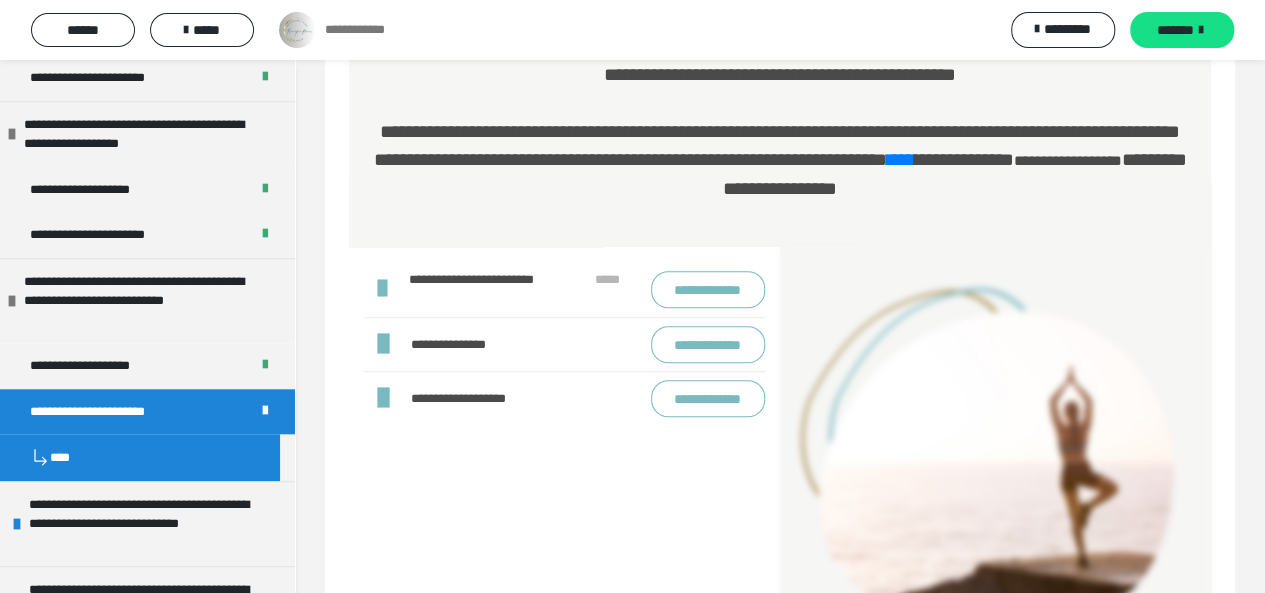 scroll, scrollTop: 4308, scrollLeft: 0, axis: vertical 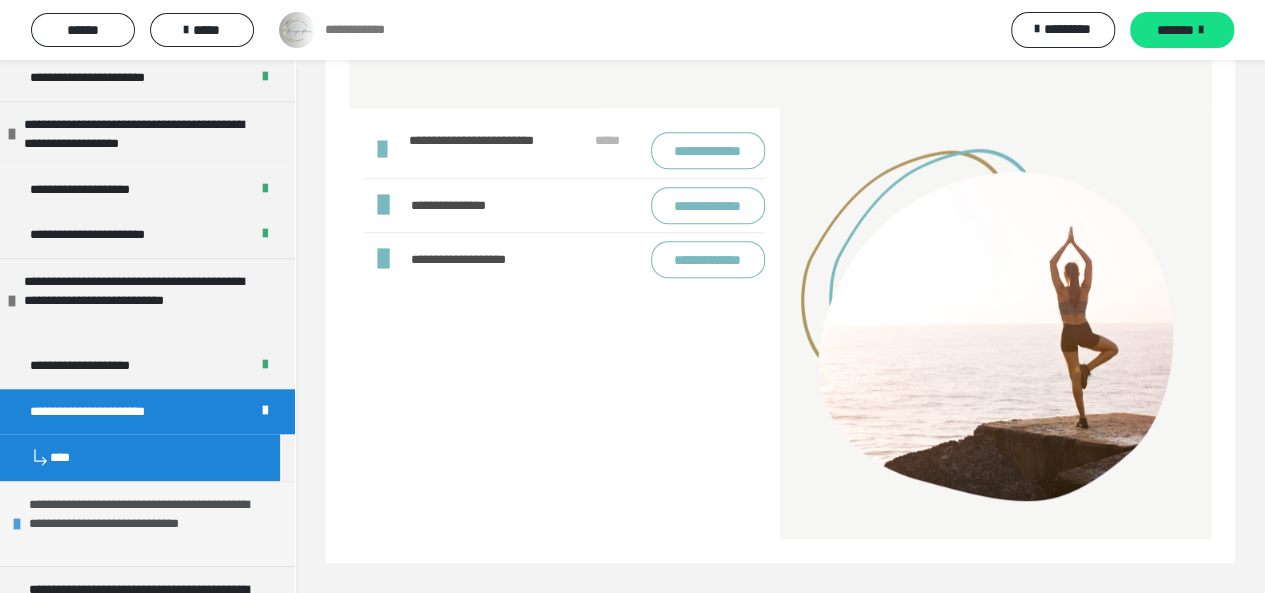 click on "**********" at bounding box center [149, 524] 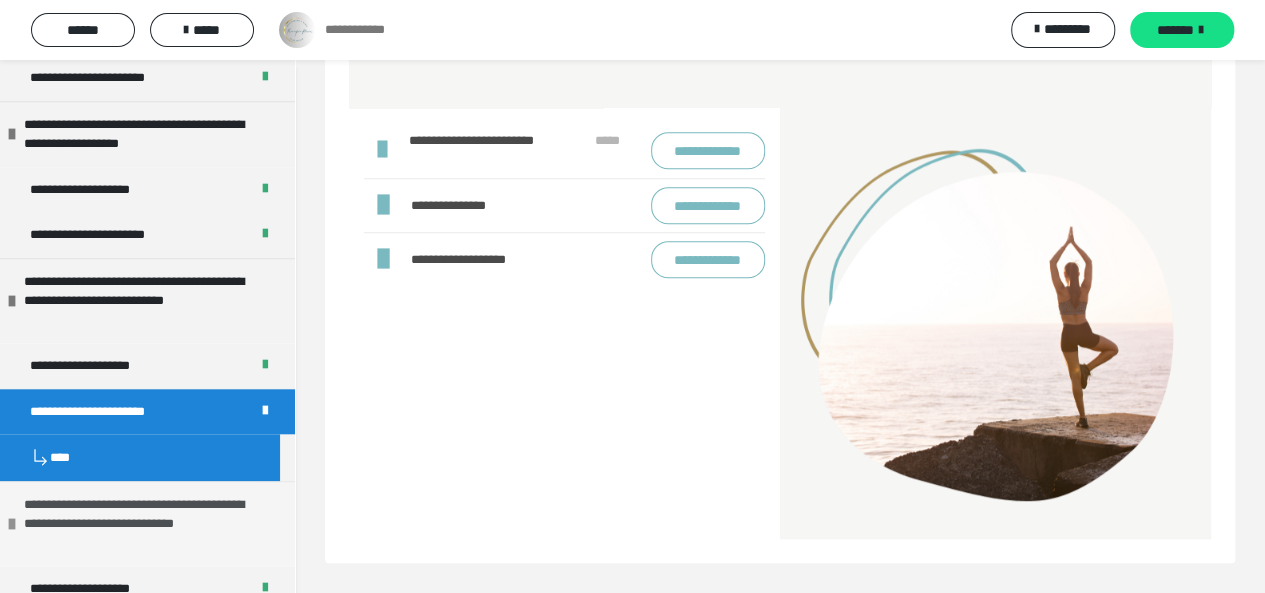 click on "**********" at bounding box center (144, 524) 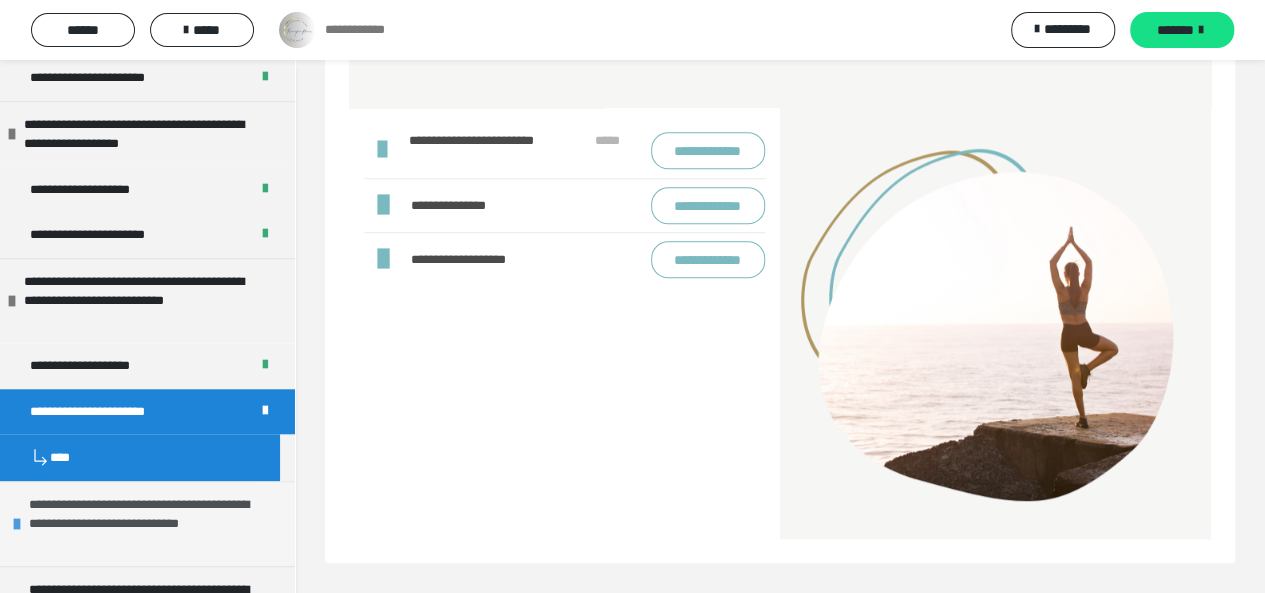 click on "**********" at bounding box center (149, 524) 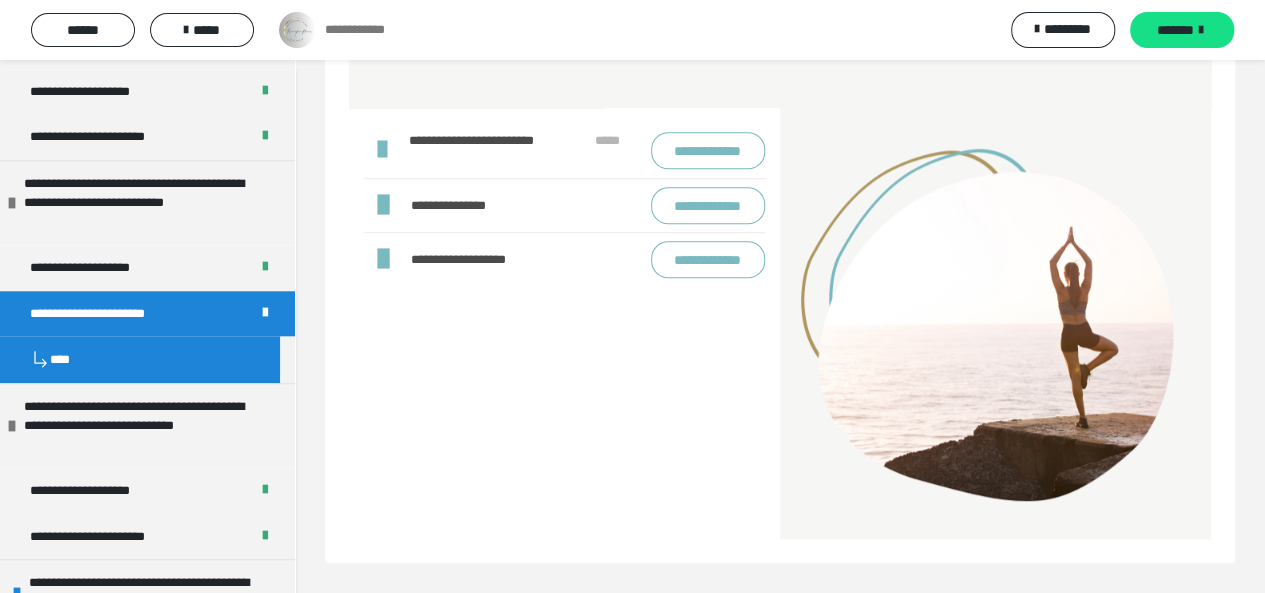 scroll, scrollTop: 925, scrollLeft: 0, axis: vertical 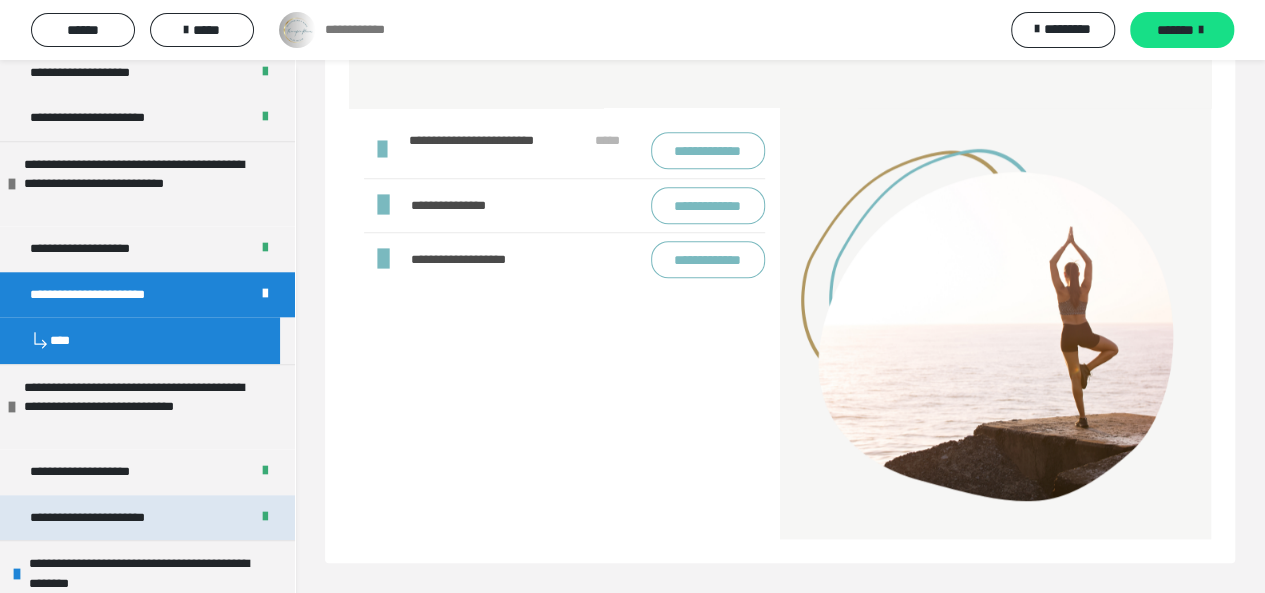 click on "**********" at bounding box center [103, 518] 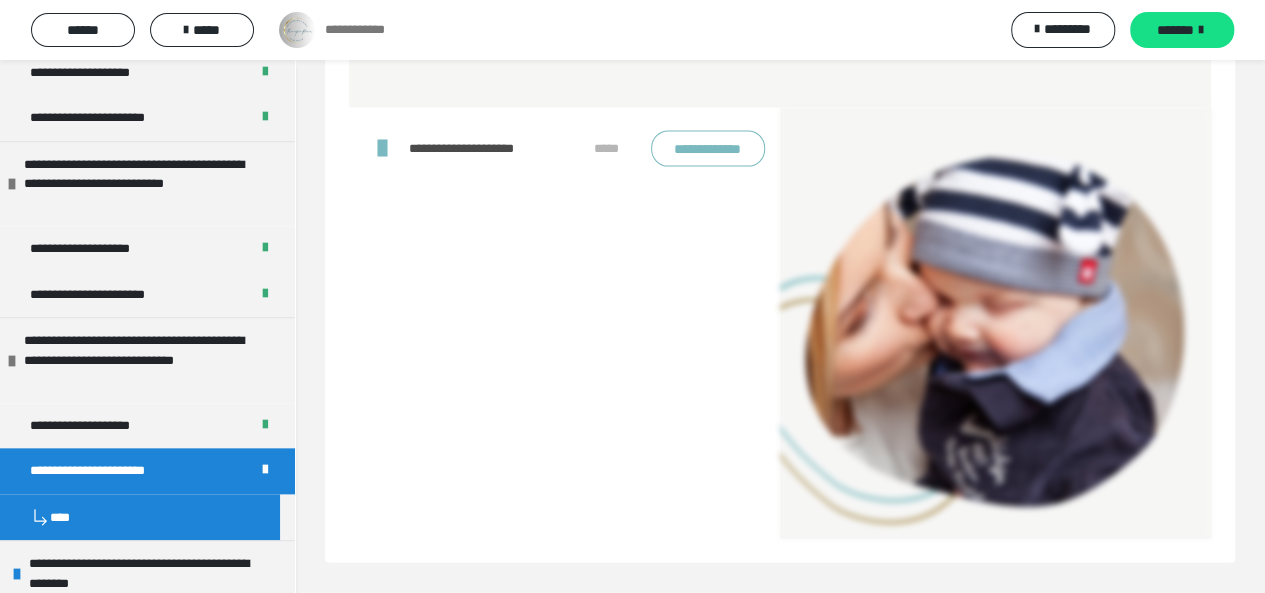 scroll, scrollTop: 6311, scrollLeft: 0, axis: vertical 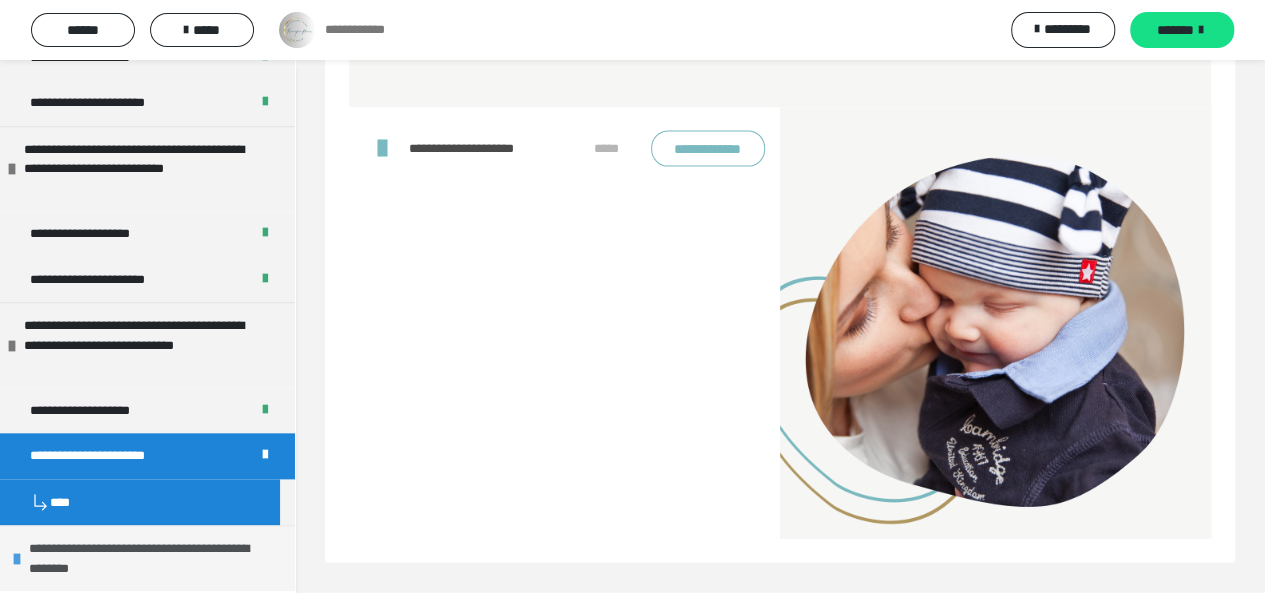 click on "**********" at bounding box center [149, 558] 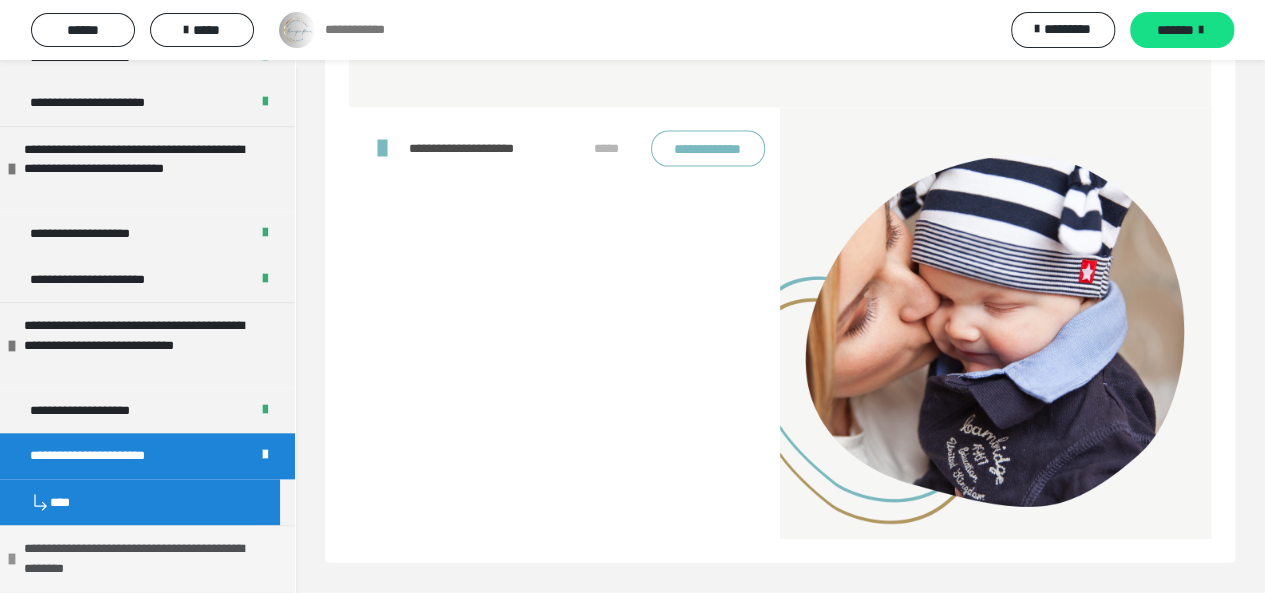 click on "**********" at bounding box center (144, 558) 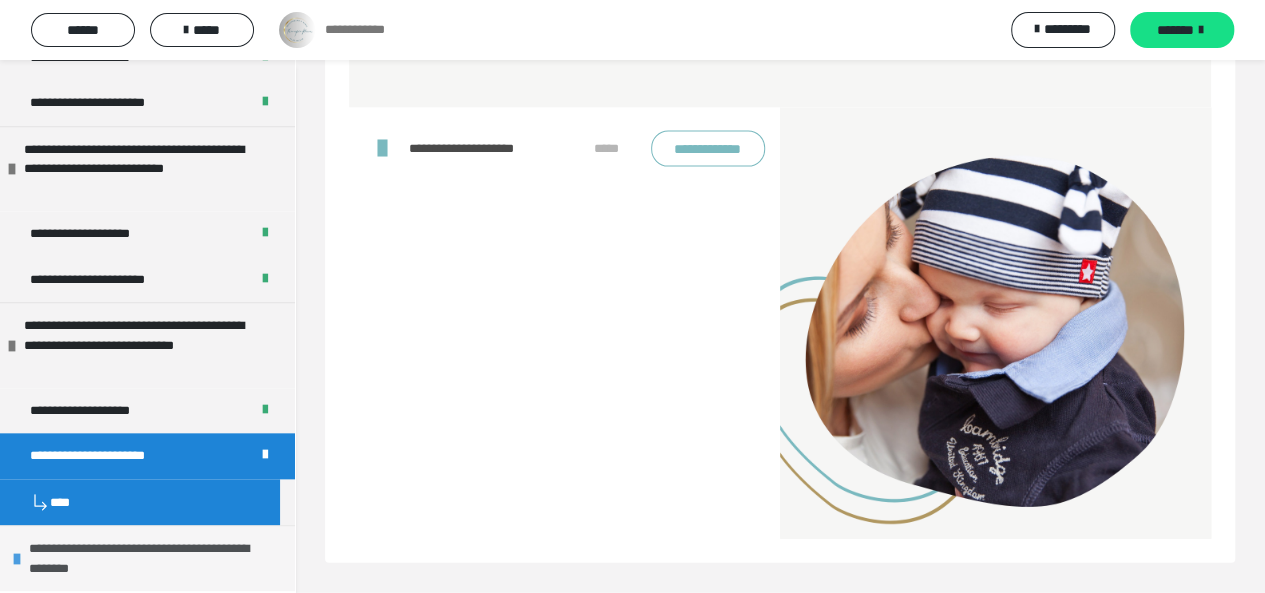 click on "**********" at bounding box center (149, 558) 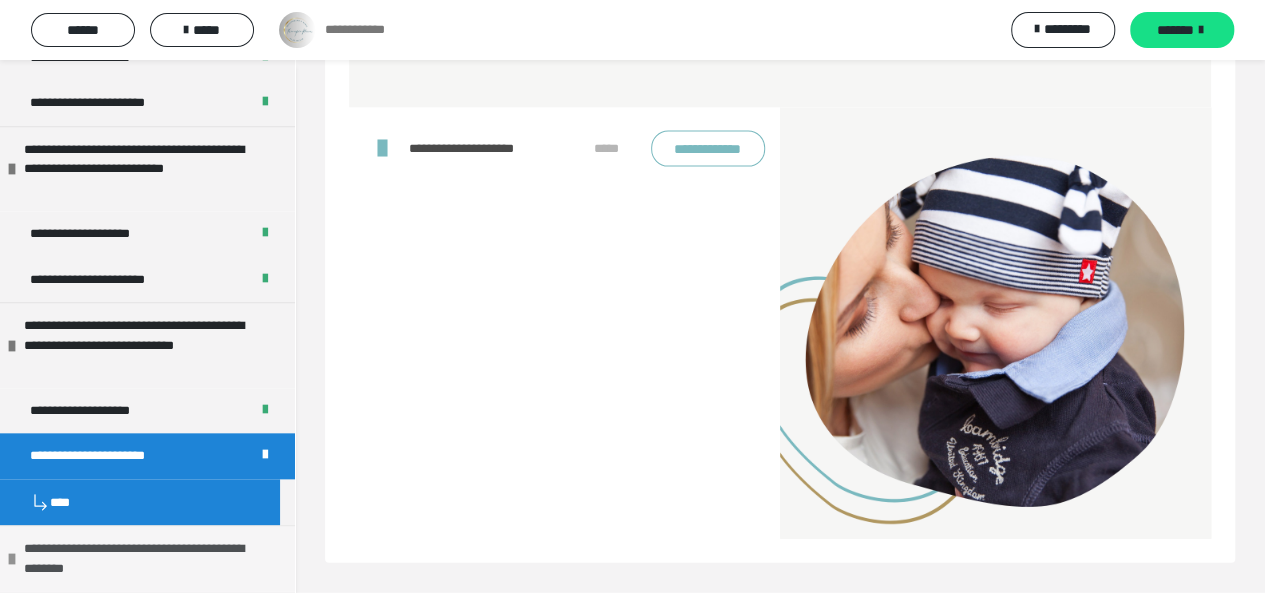 click on "**********" at bounding box center [144, 558] 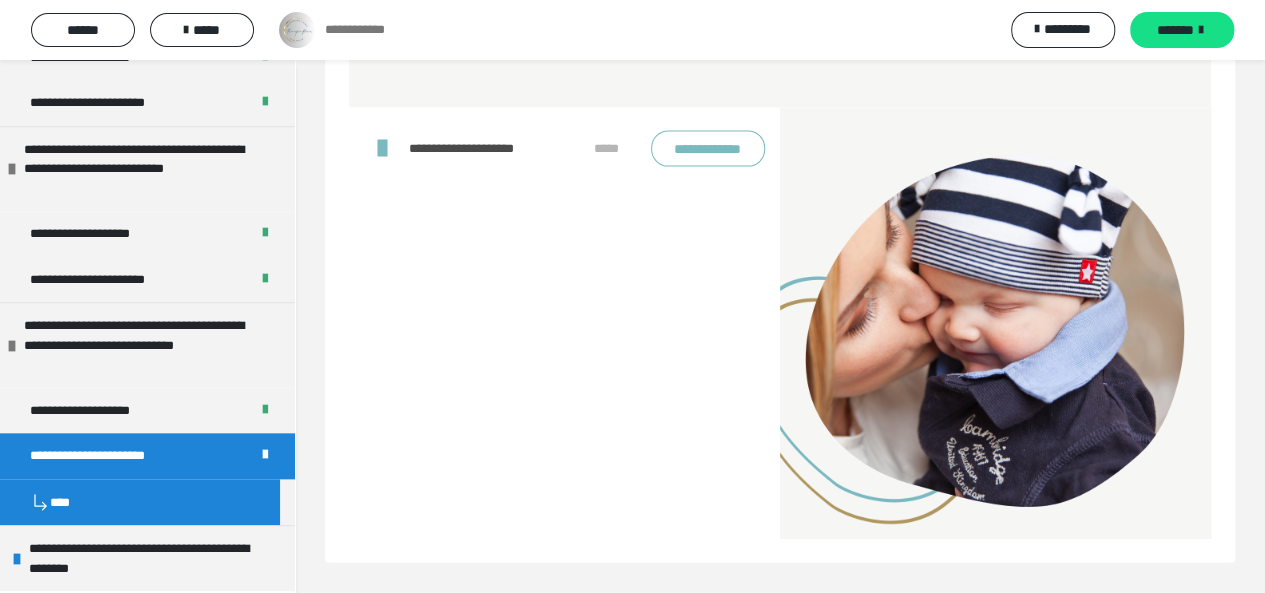 scroll, scrollTop: 6544, scrollLeft: 0, axis: vertical 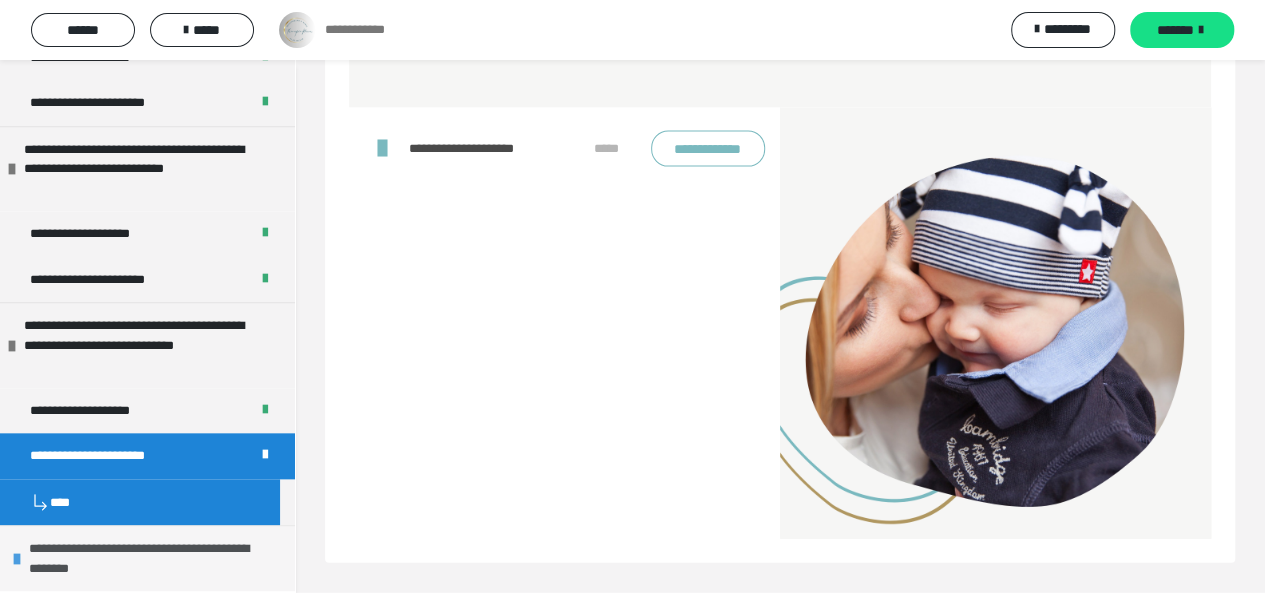 click on "**********" at bounding box center [149, 558] 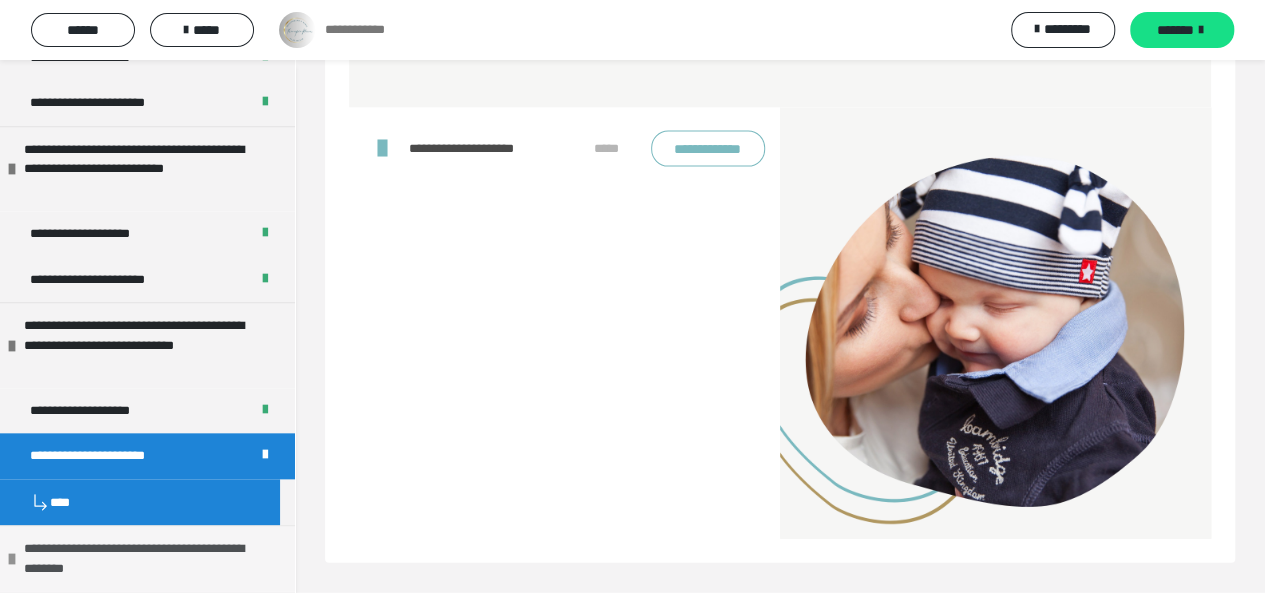 click on "**********" at bounding box center [144, 558] 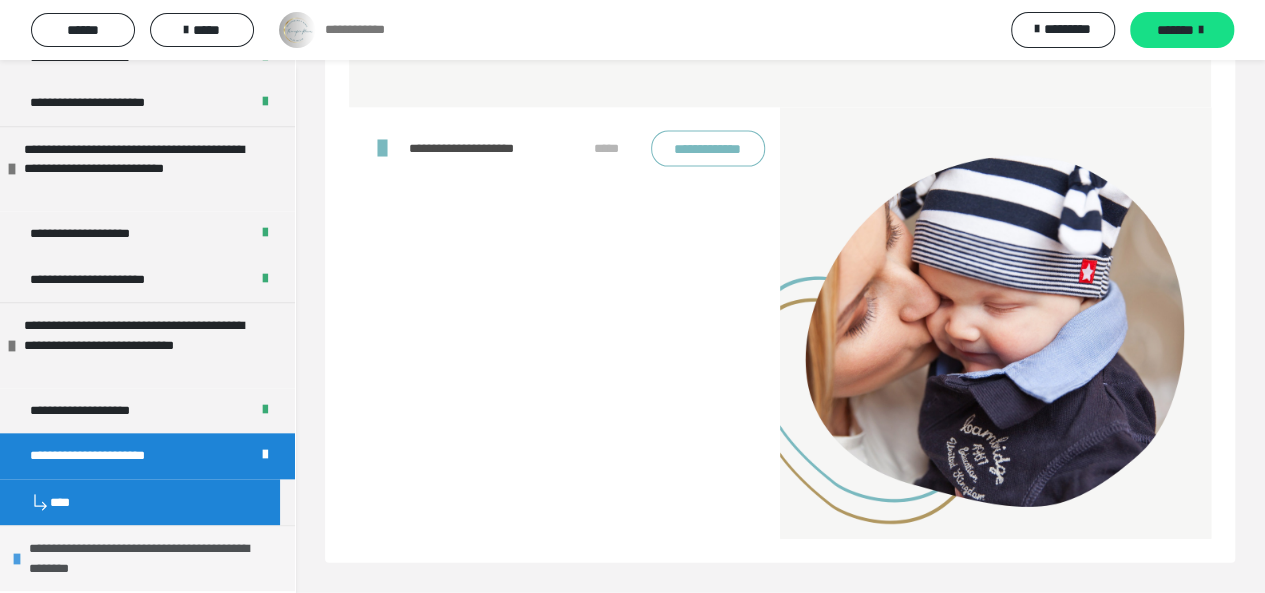click on "**********" at bounding box center [147, 558] 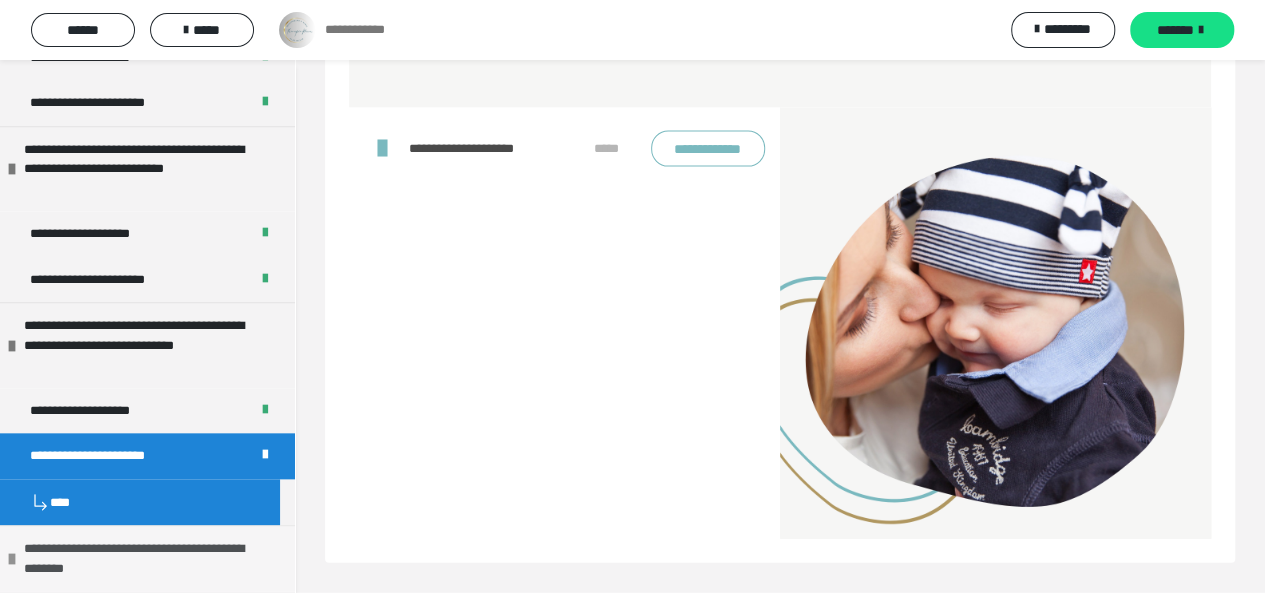click at bounding box center [12, 559] 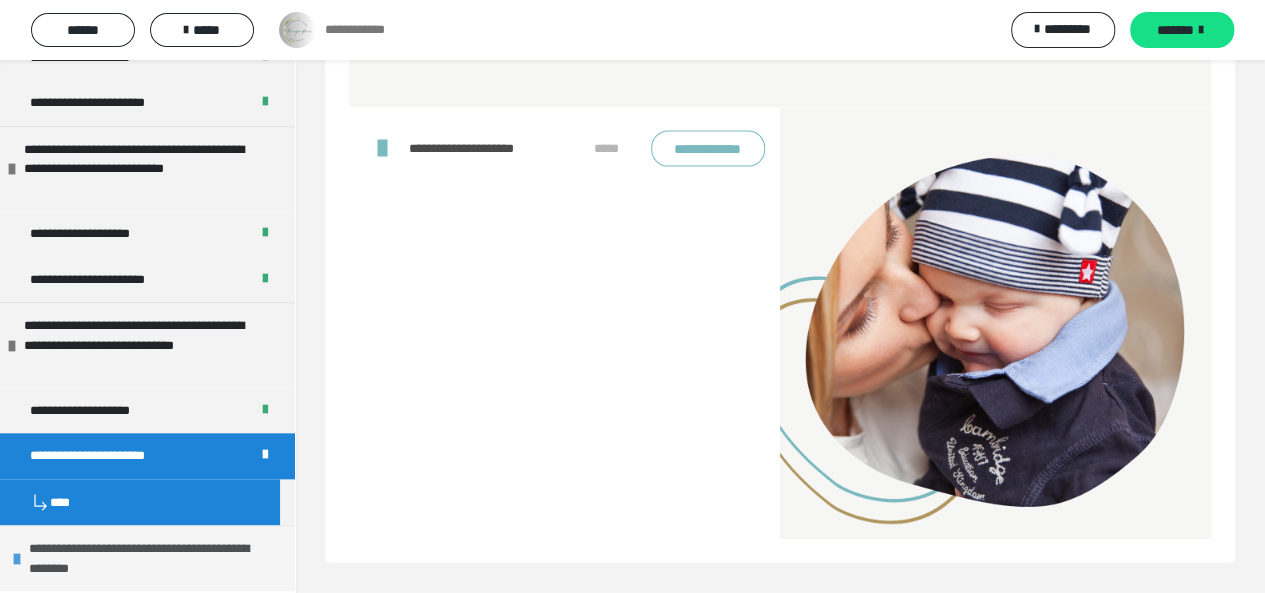 click on "**********" at bounding box center (149, 558) 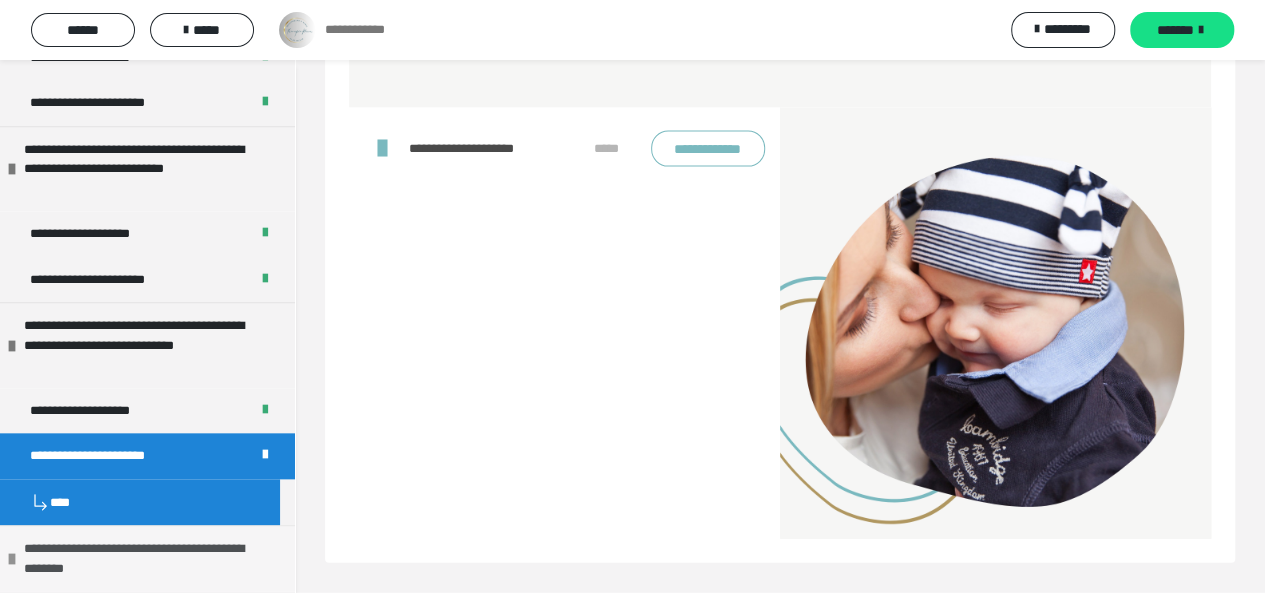 click on "**********" at bounding box center (144, 558) 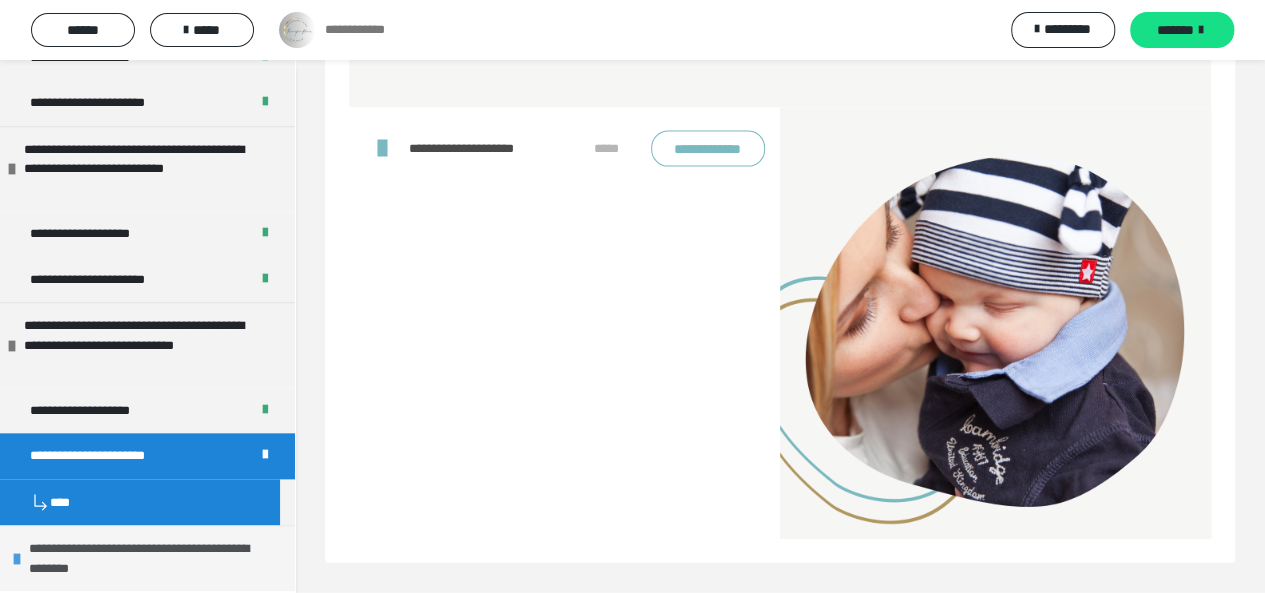 click on "**********" at bounding box center [149, 558] 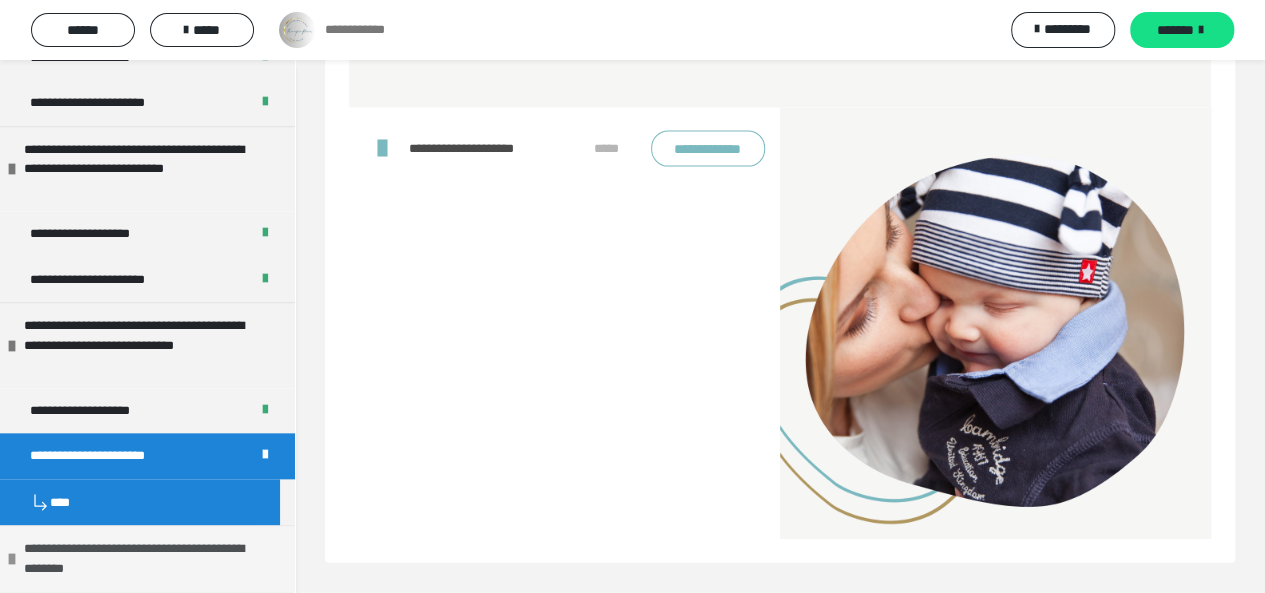 click on "**********" at bounding box center (144, 558) 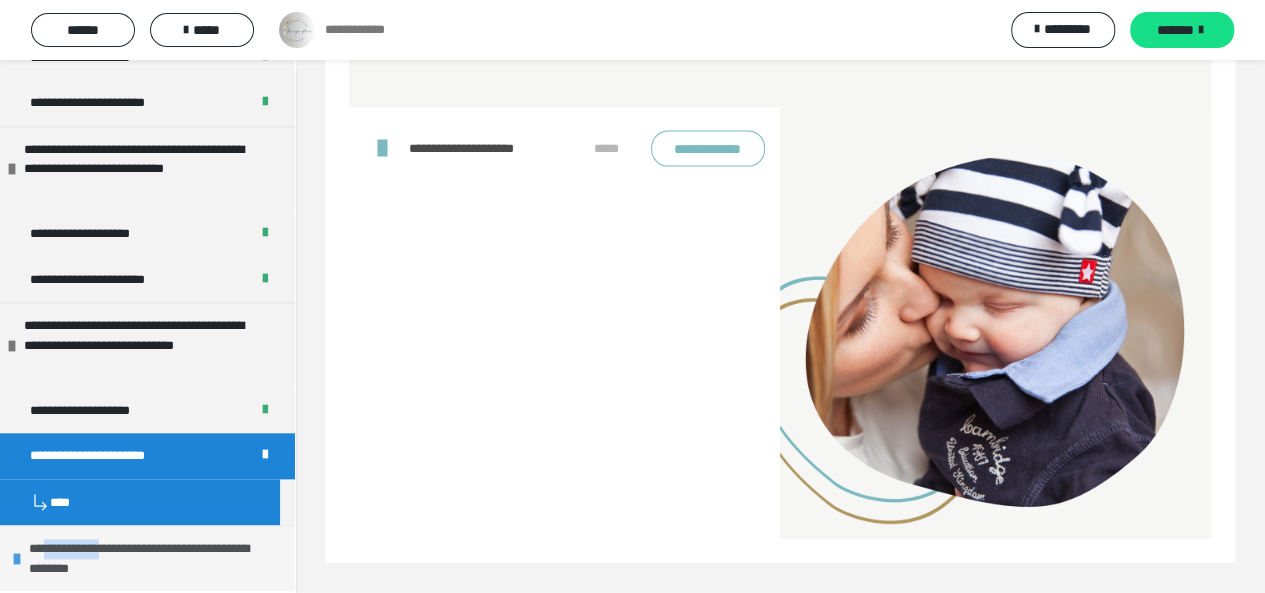 click on "**********" at bounding box center (149, 558) 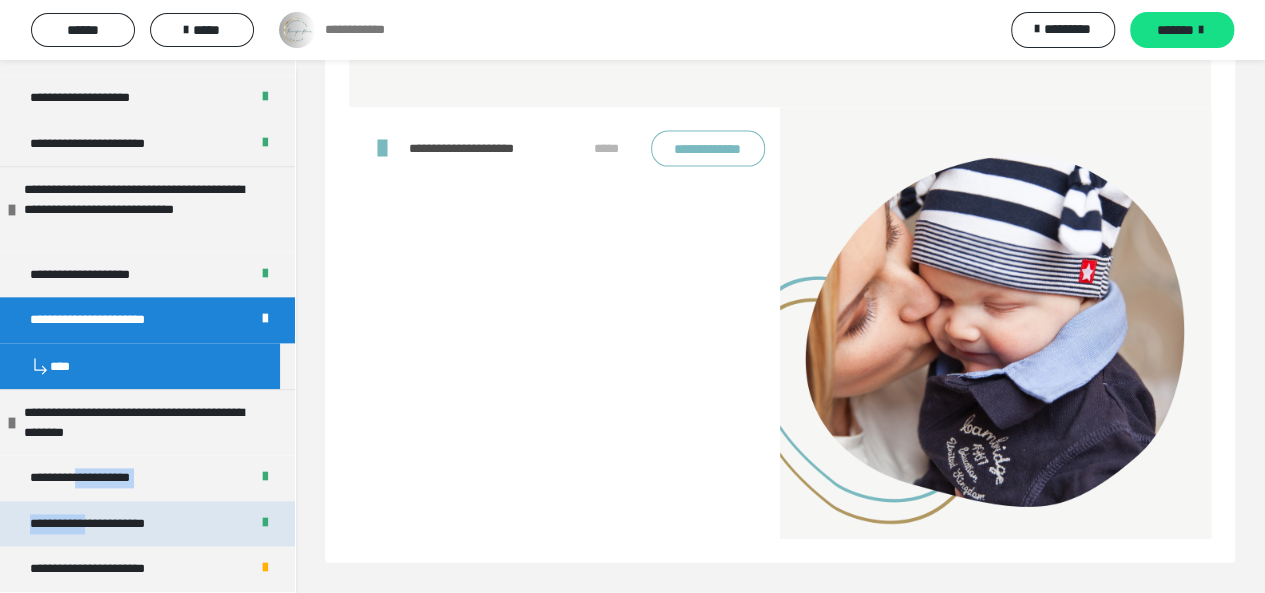 scroll, scrollTop: 1077, scrollLeft: 0, axis: vertical 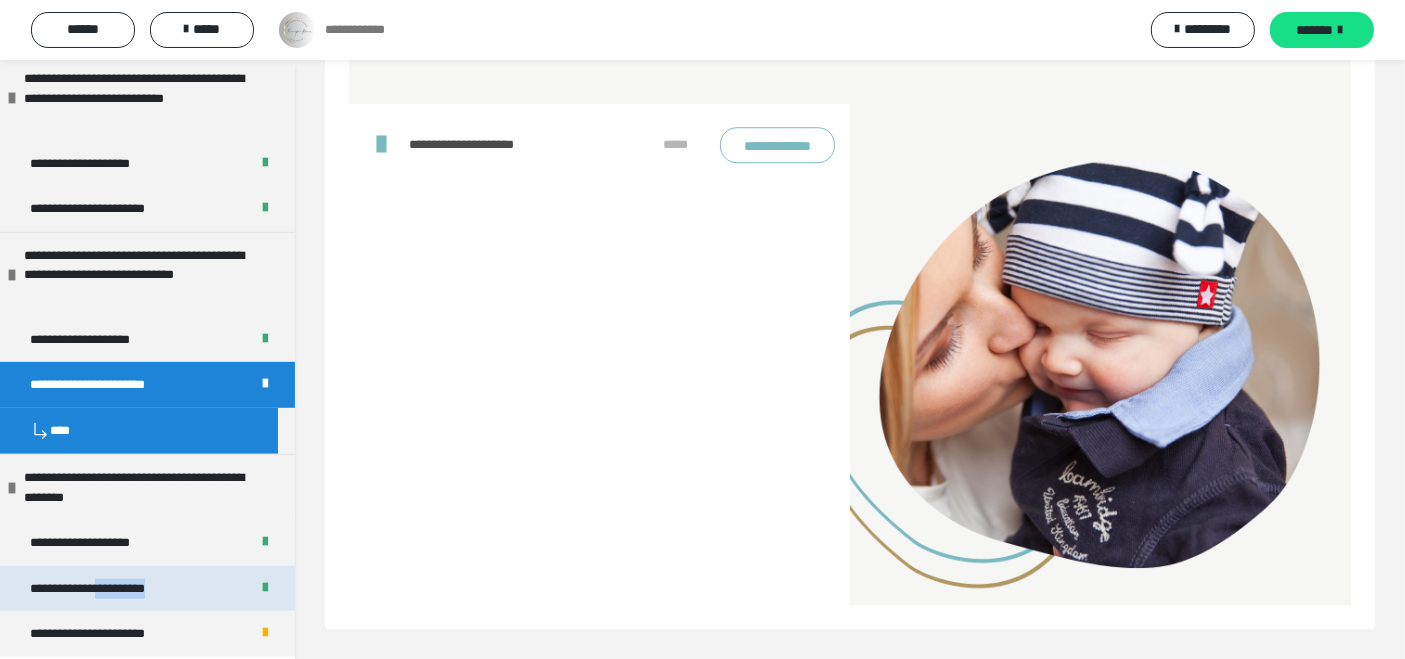 click on "**********" at bounding box center [147, 588] 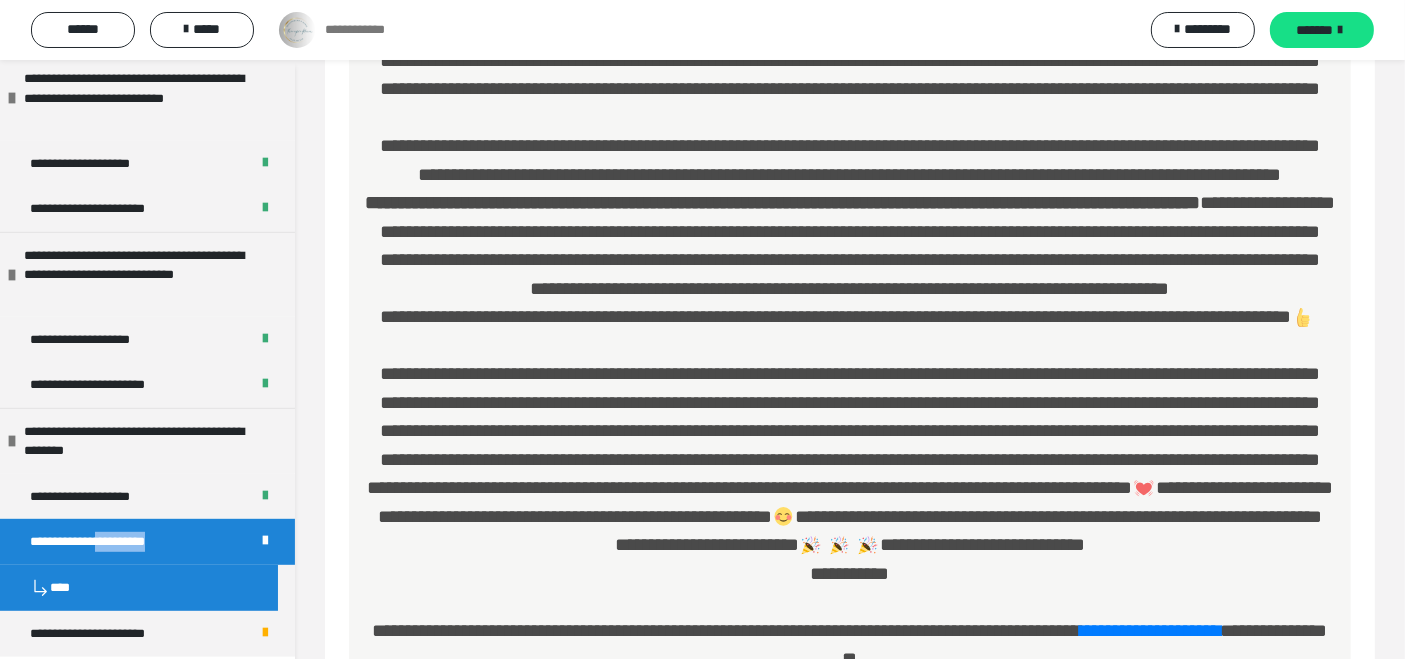 scroll, scrollTop: 4830, scrollLeft: 0, axis: vertical 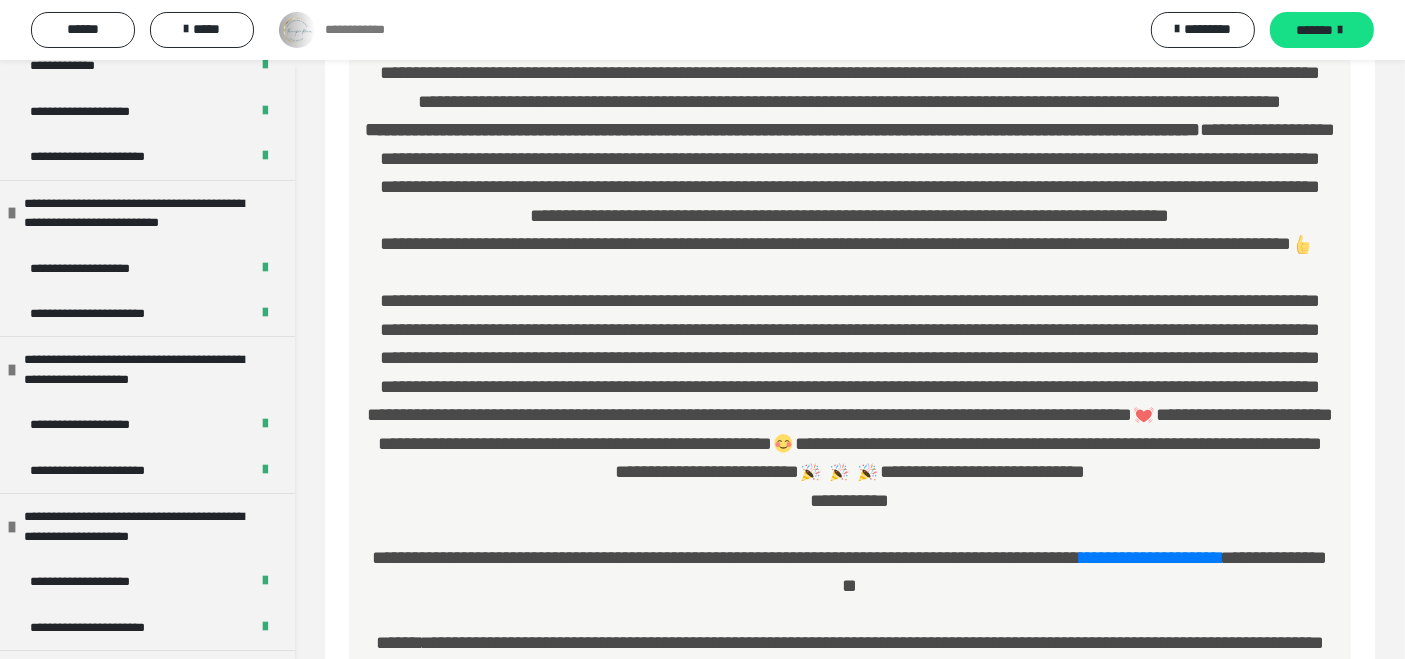 click on "**********" at bounding box center (850, 30) 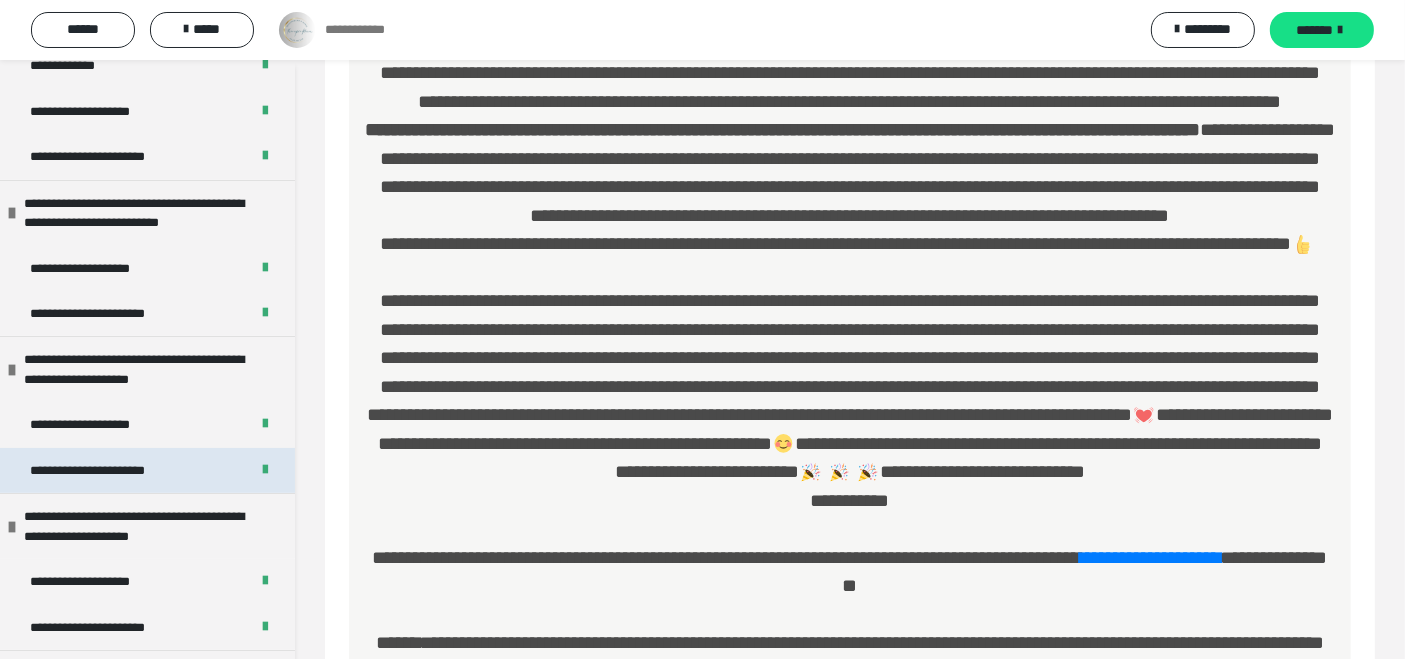click on "**********" at bounding box center [103, 470] 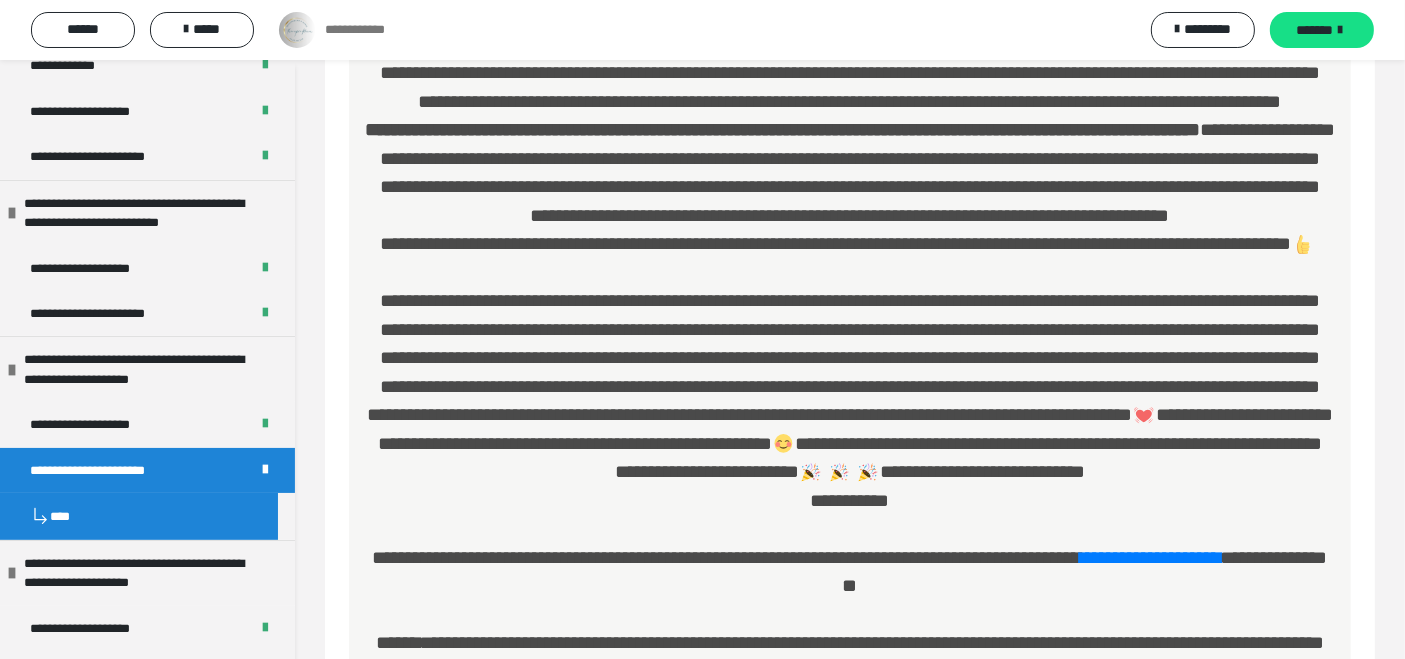 scroll, scrollTop: 4515, scrollLeft: 0, axis: vertical 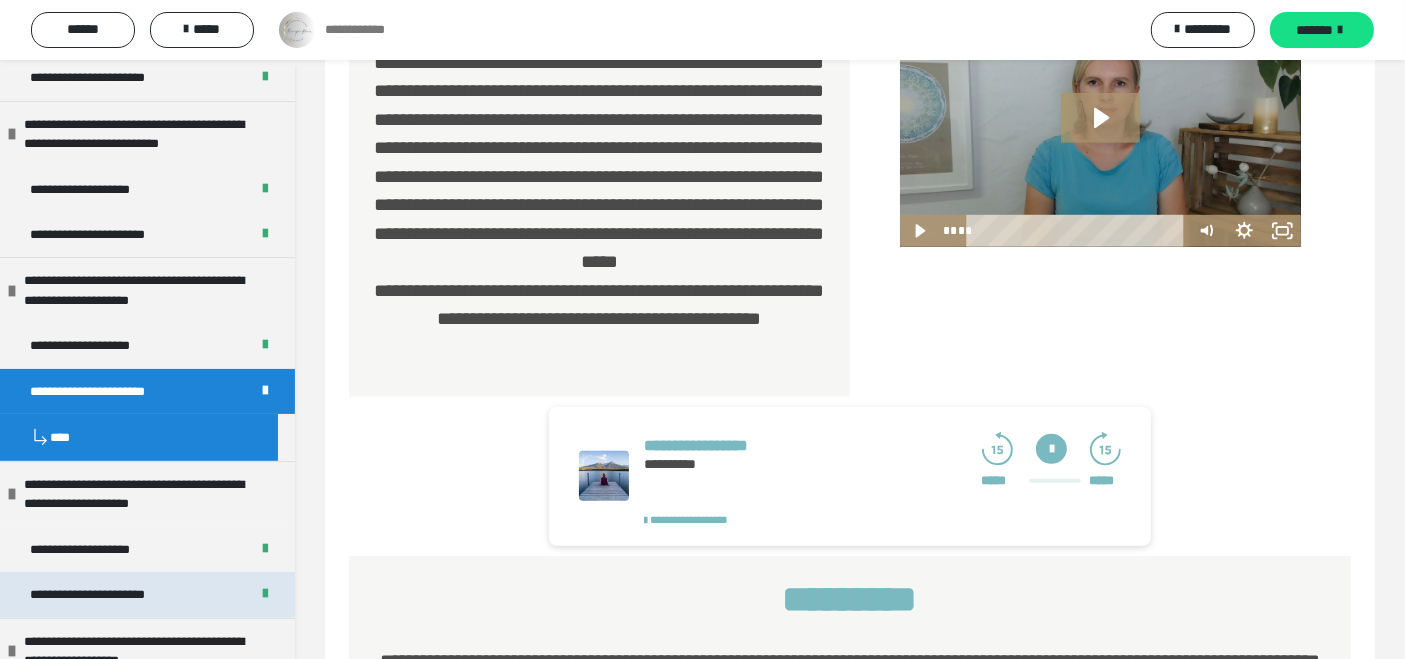click on "**********" at bounding box center (104, 594) 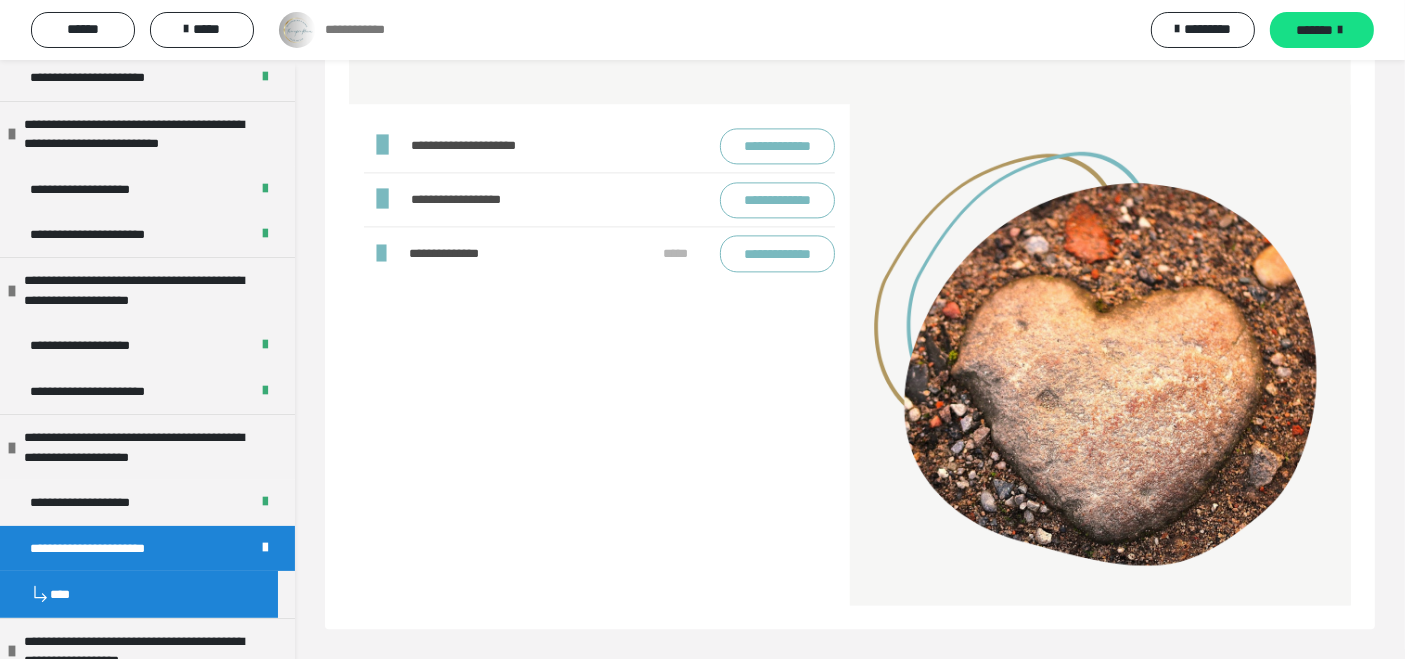 scroll, scrollTop: 4746, scrollLeft: 0, axis: vertical 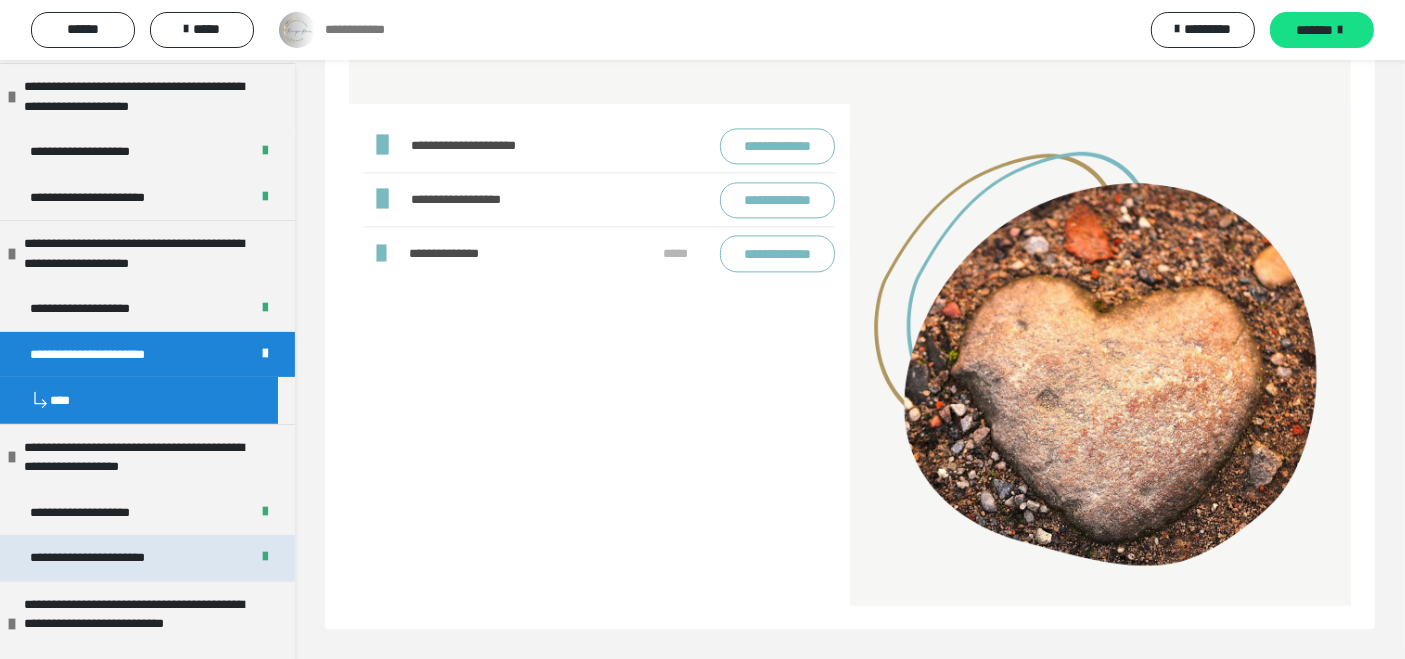 click on "**********" at bounding box center [147, 557] 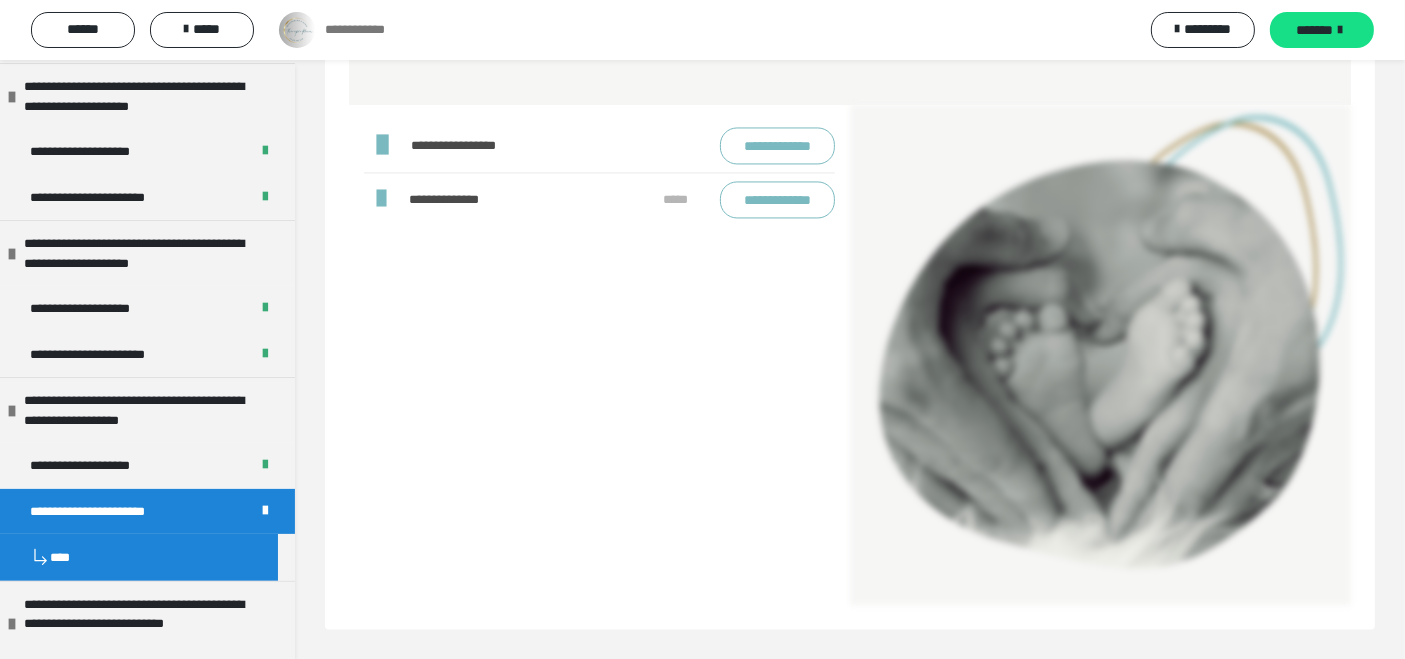 scroll, scrollTop: 3780, scrollLeft: 0, axis: vertical 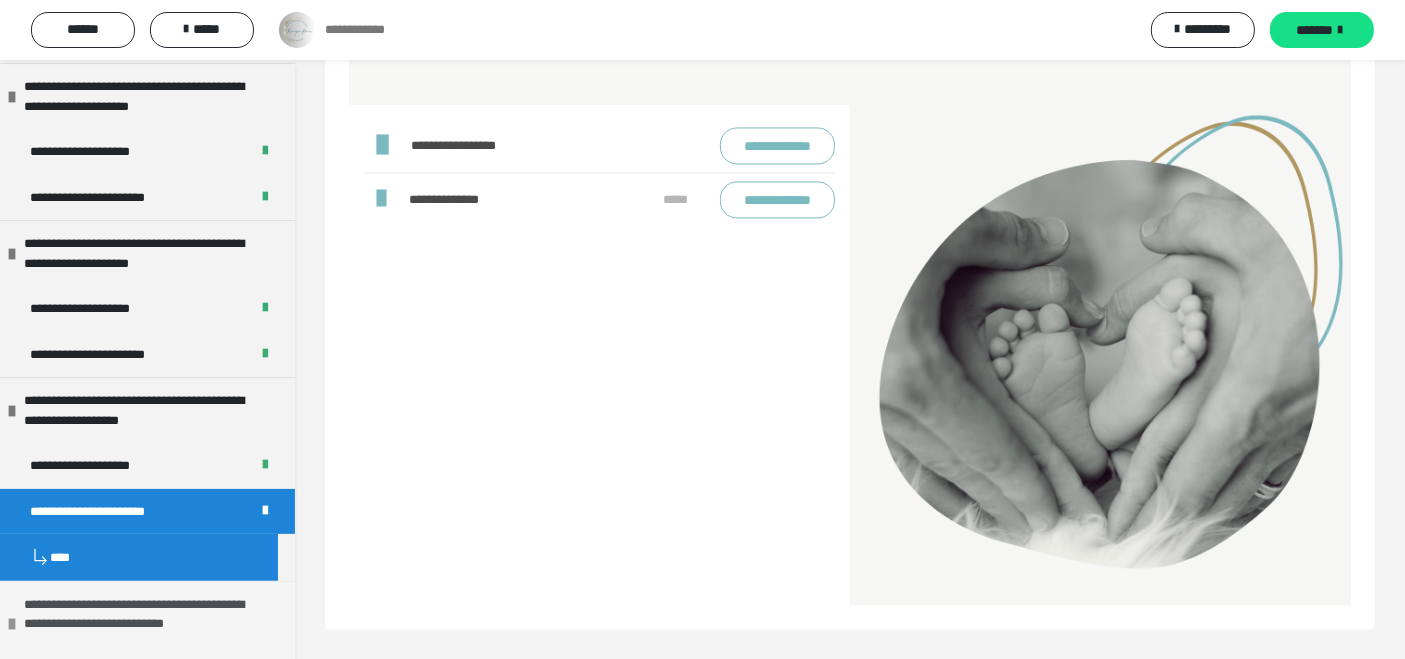 click on "**********" at bounding box center (143, 624) 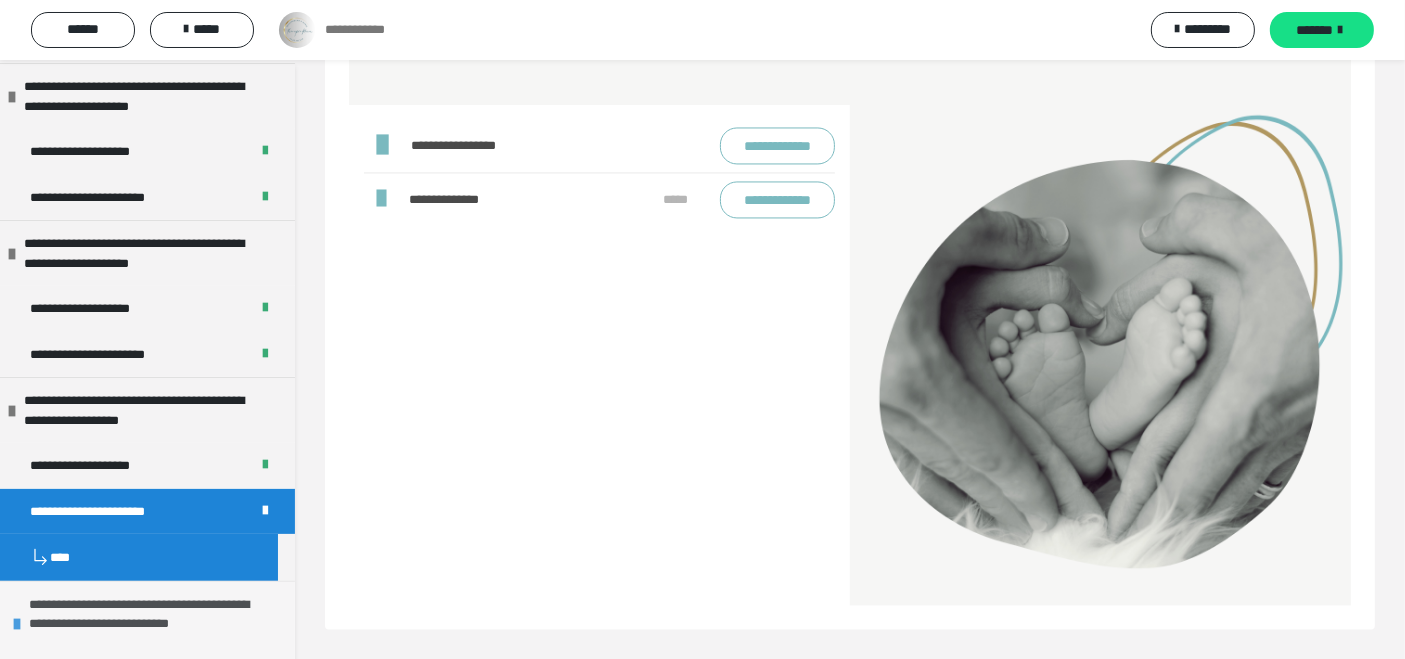 click on "**********" at bounding box center [148, 624] 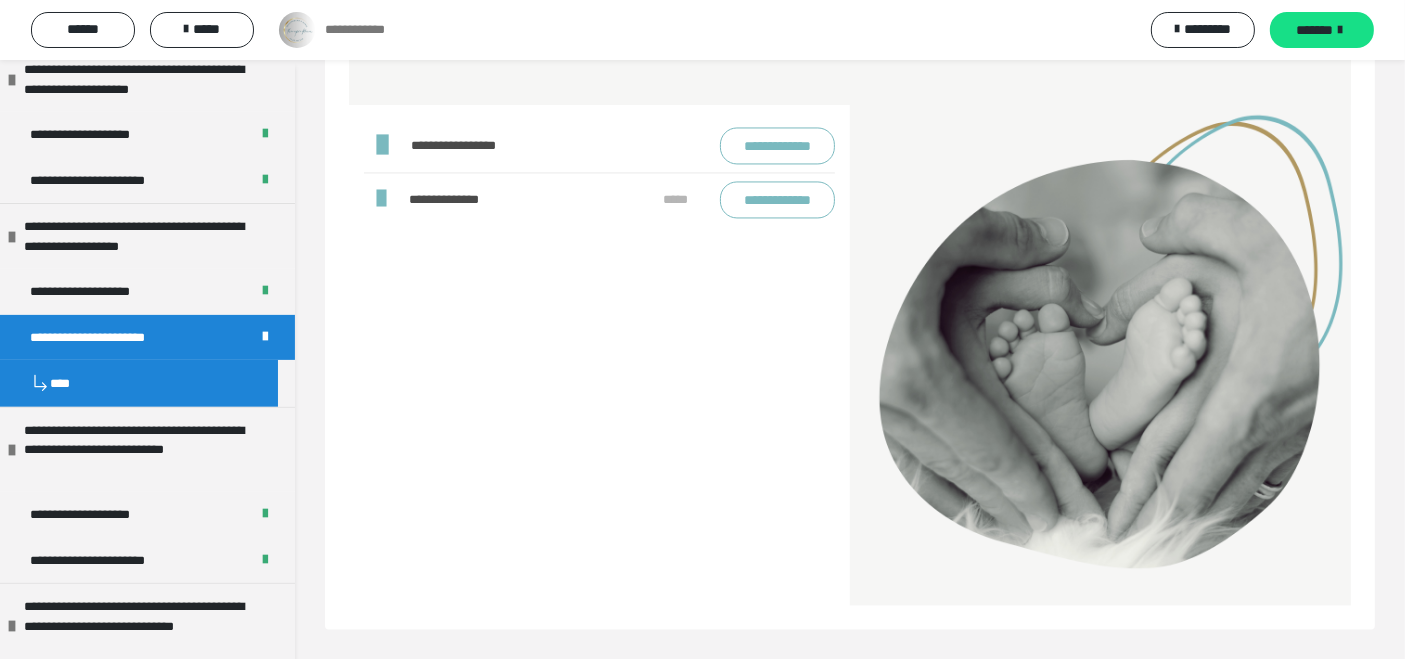 scroll, scrollTop: 711, scrollLeft: 0, axis: vertical 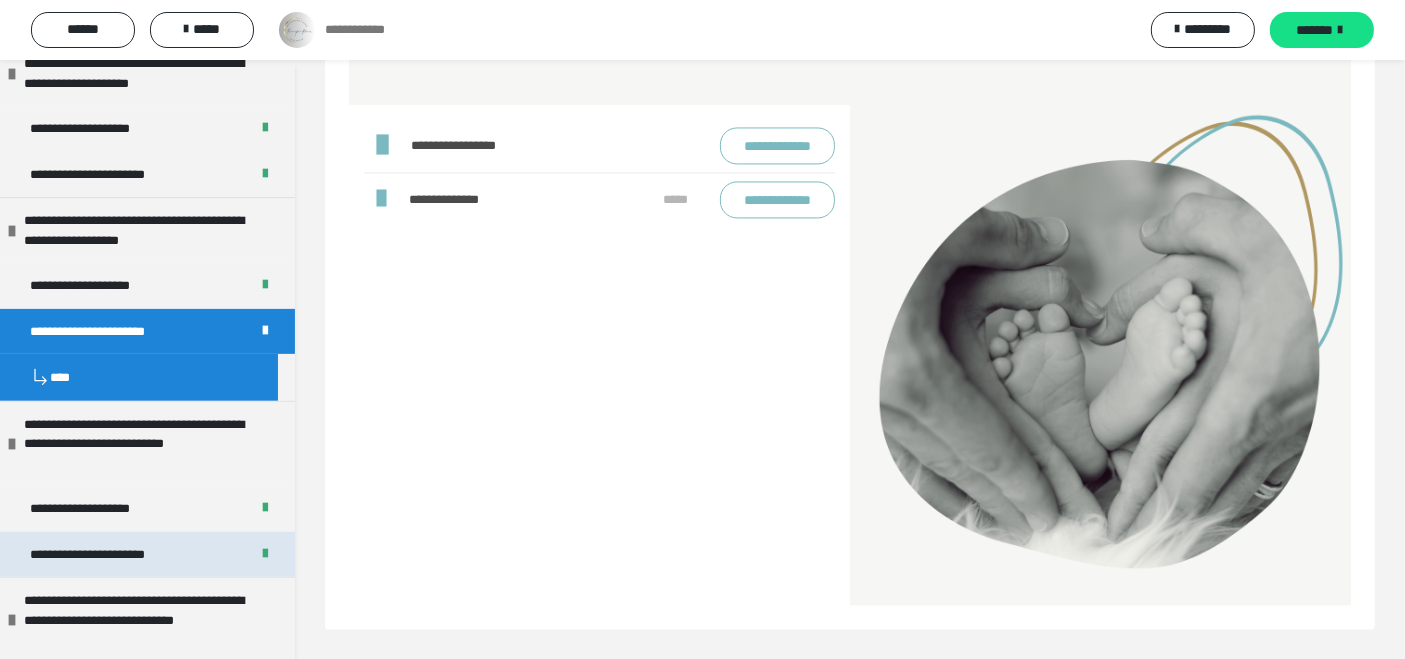 click on "**********" at bounding box center [104, 554] 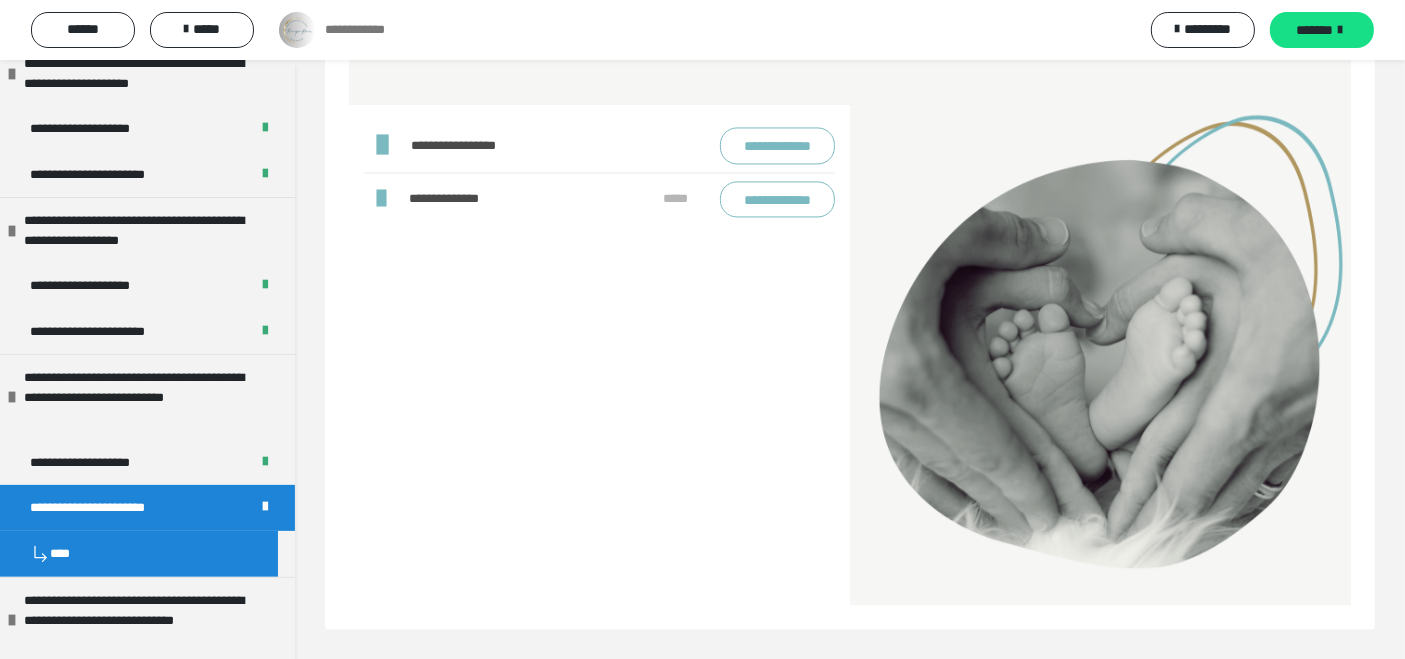 scroll, scrollTop: 4232, scrollLeft: 0, axis: vertical 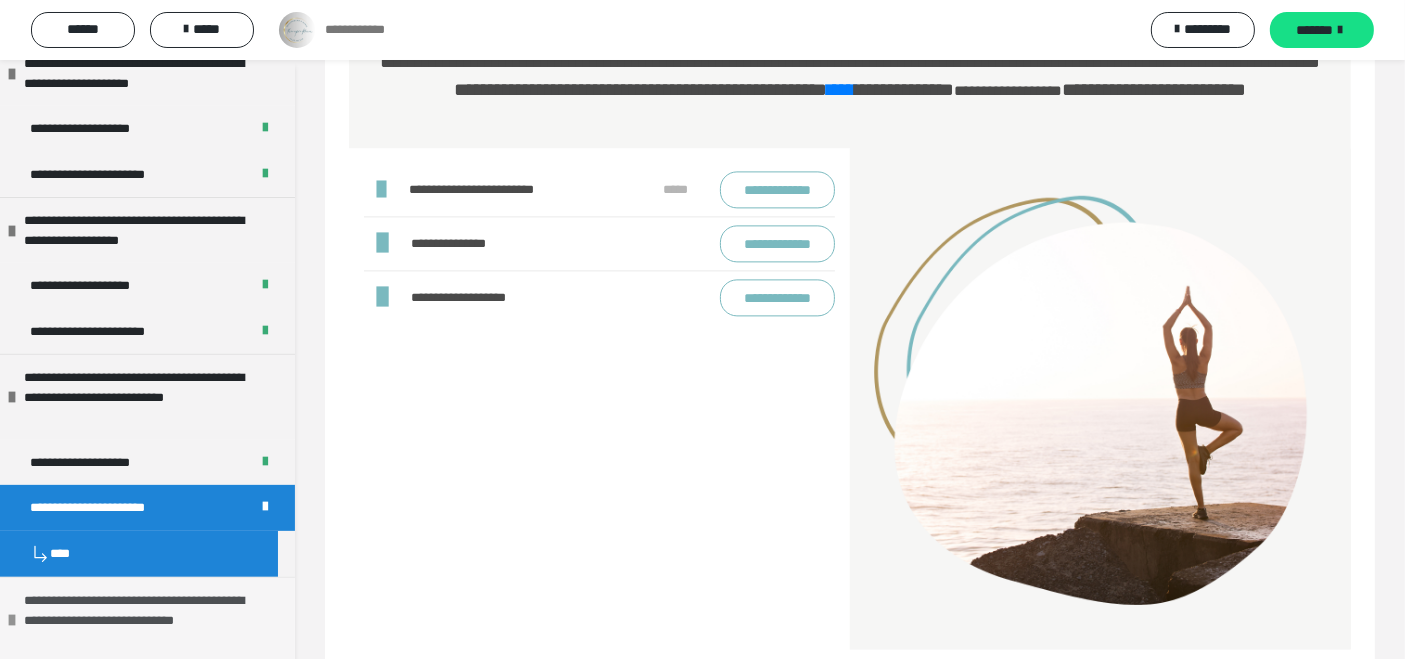 click on "**********" at bounding box center (143, 620) 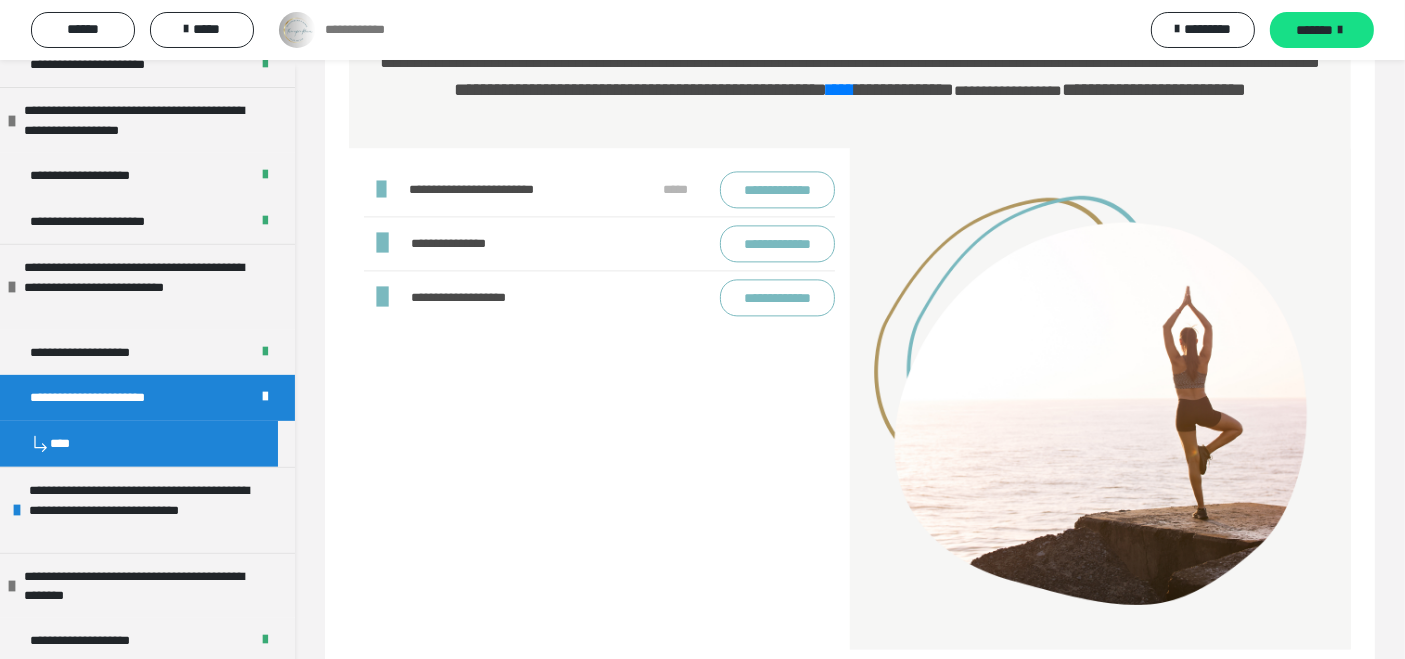 scroll, scrollTop: 843, scrollLeft: 0, axis: vertical 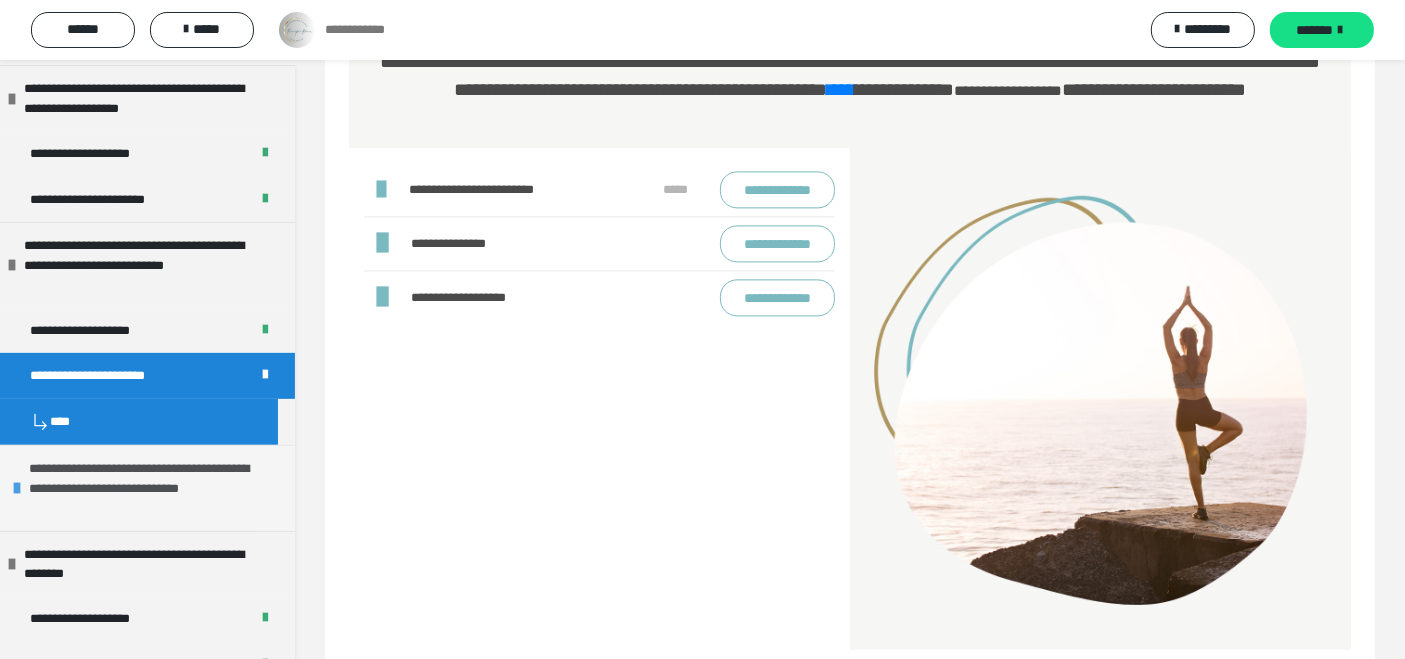 click on "**********" at bounding box center [148, 488] 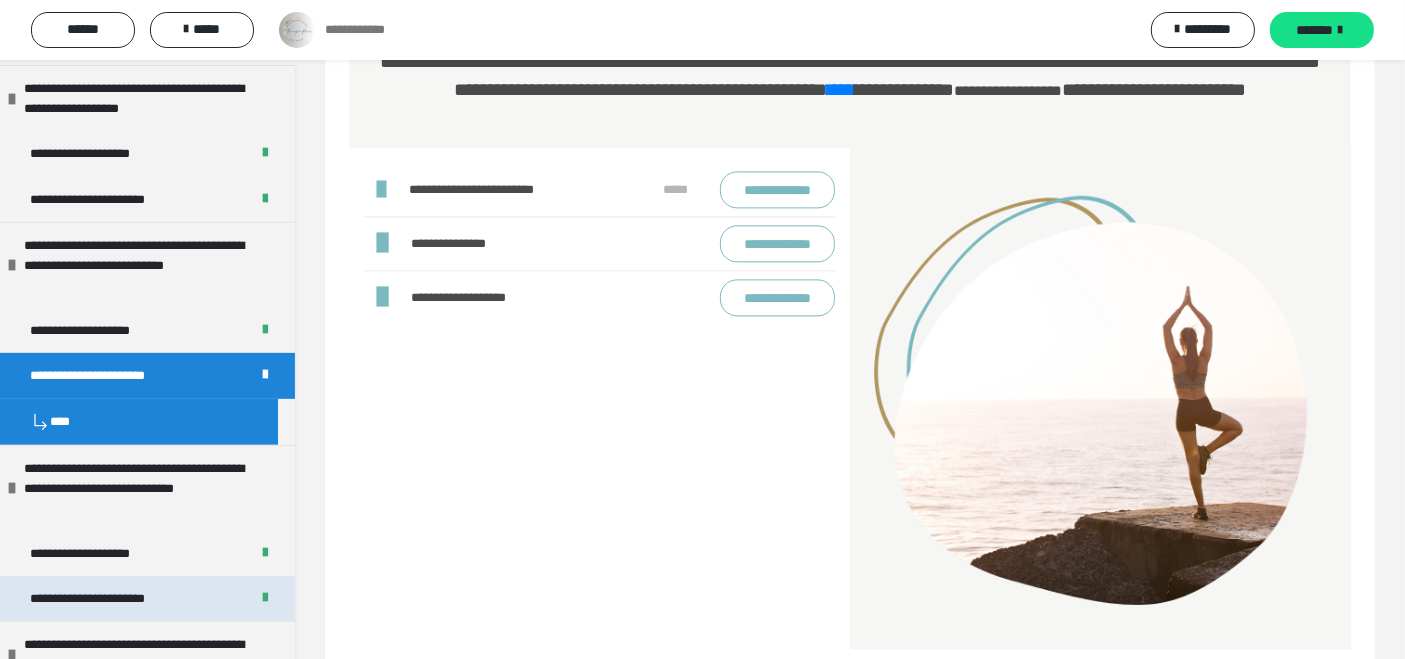 click on "**********" at bounding box center [103, 598] 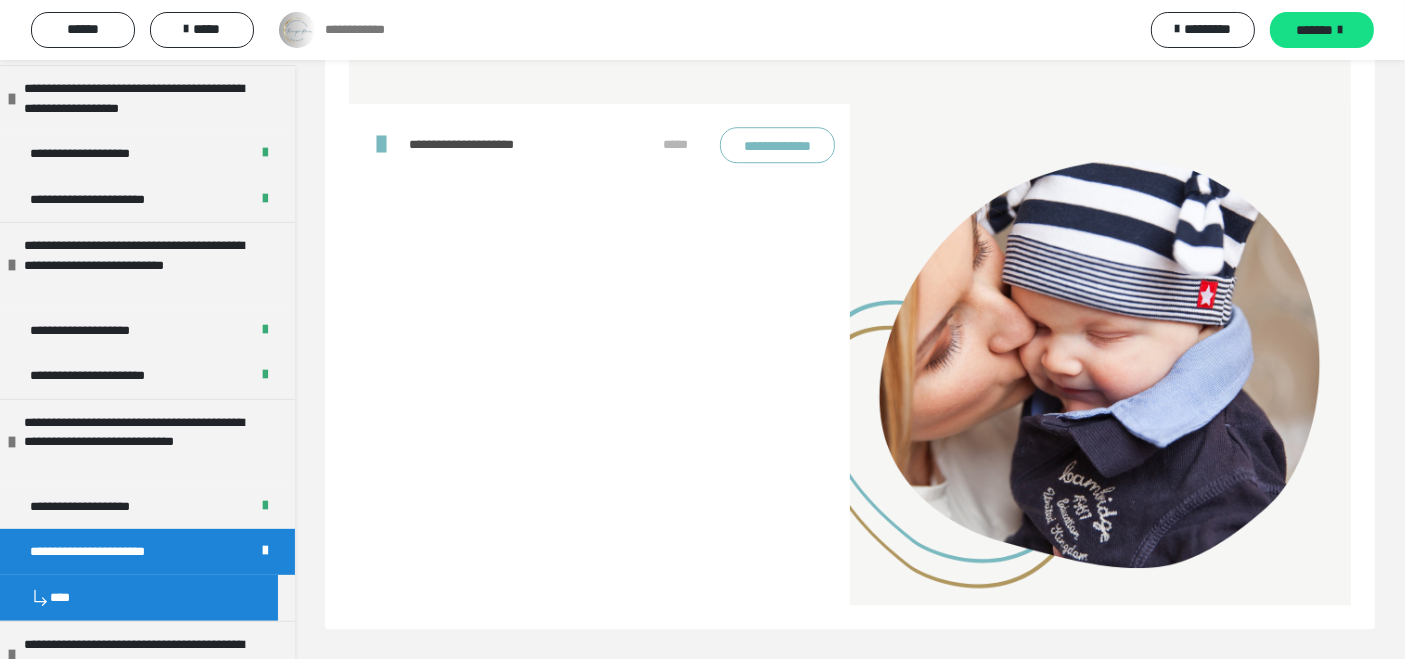 scroll, scrollTop: 6267, scrollLeft: 0, axis: vertical 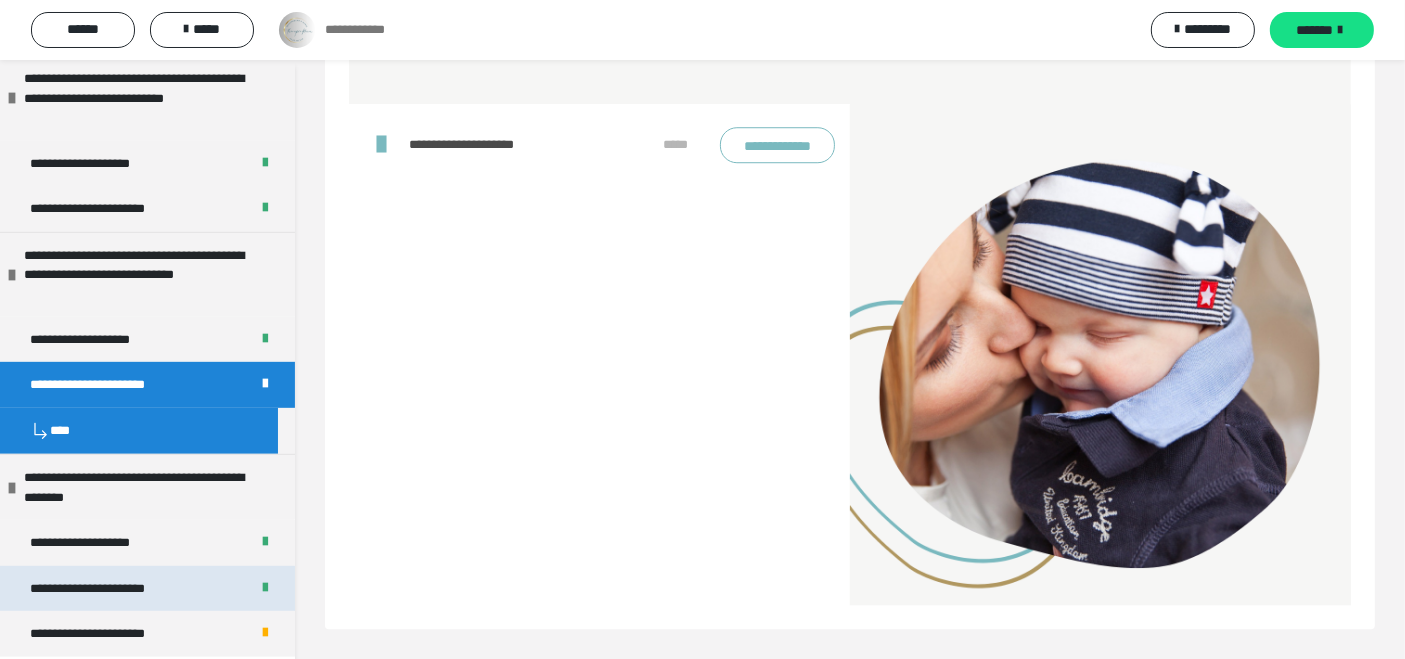 click on "**********" at bounding box center [104, 588] 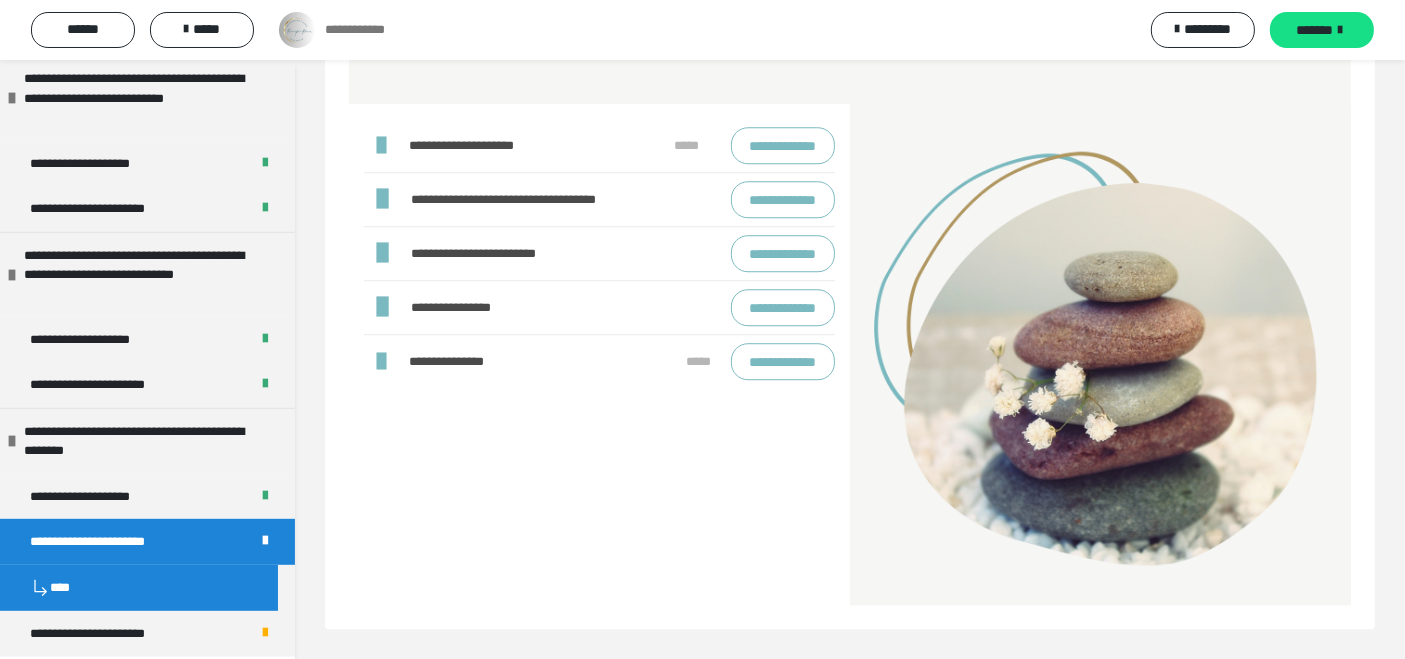 scroll, scrollTop: 5670, scrollLeft: 0, axis: vertical 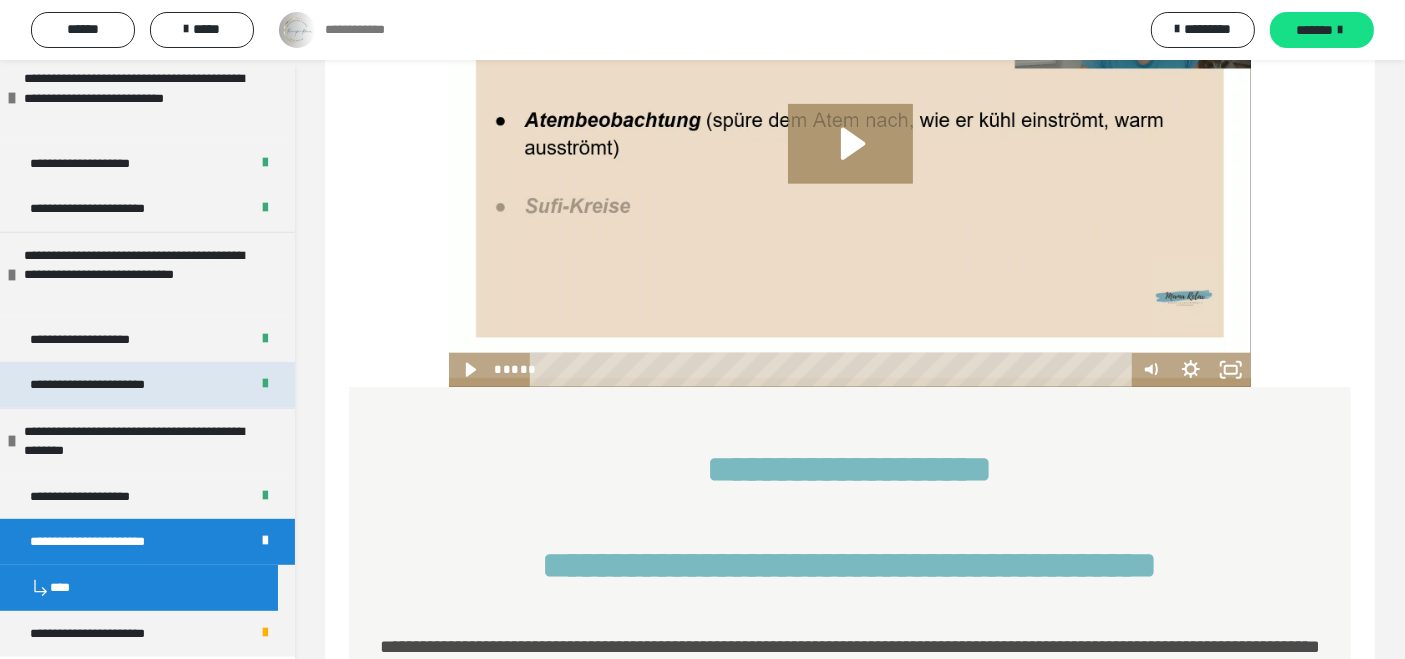 click on "**********" at bounding box center (103, 384) 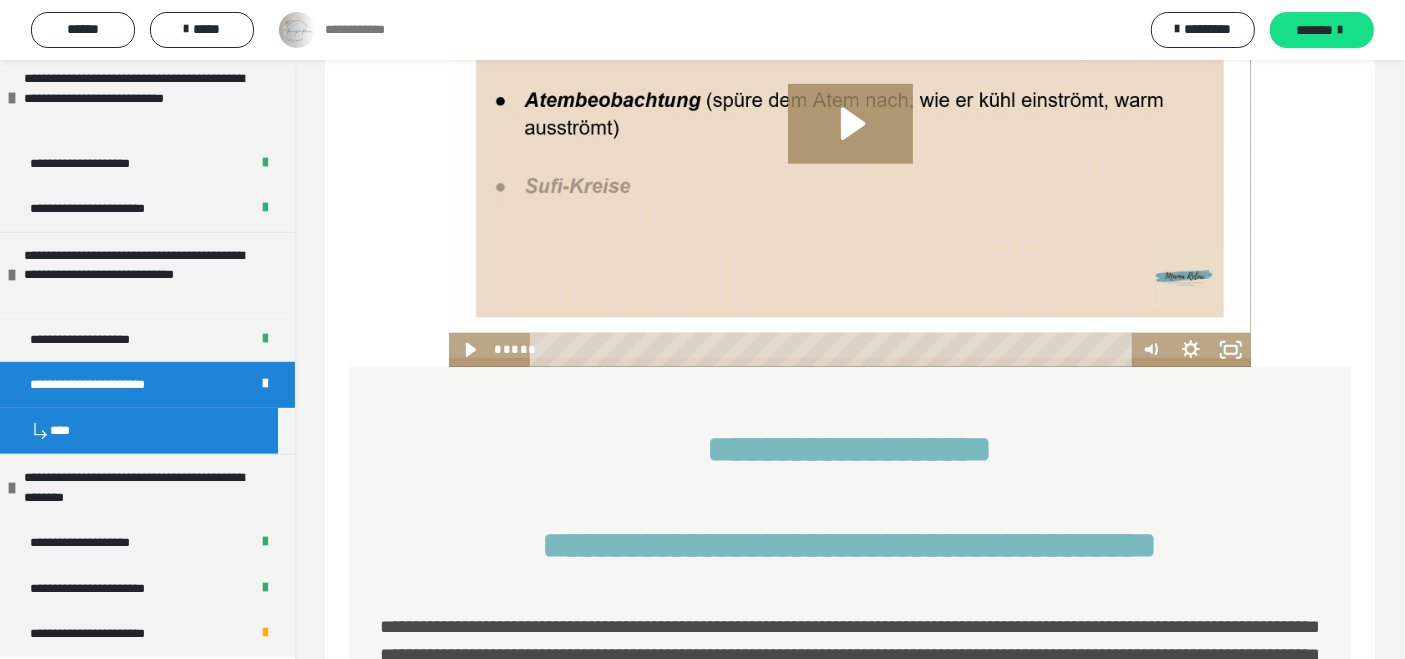 scroll, scrollTop: 2138, scrollLeft: 0, axis: vertical 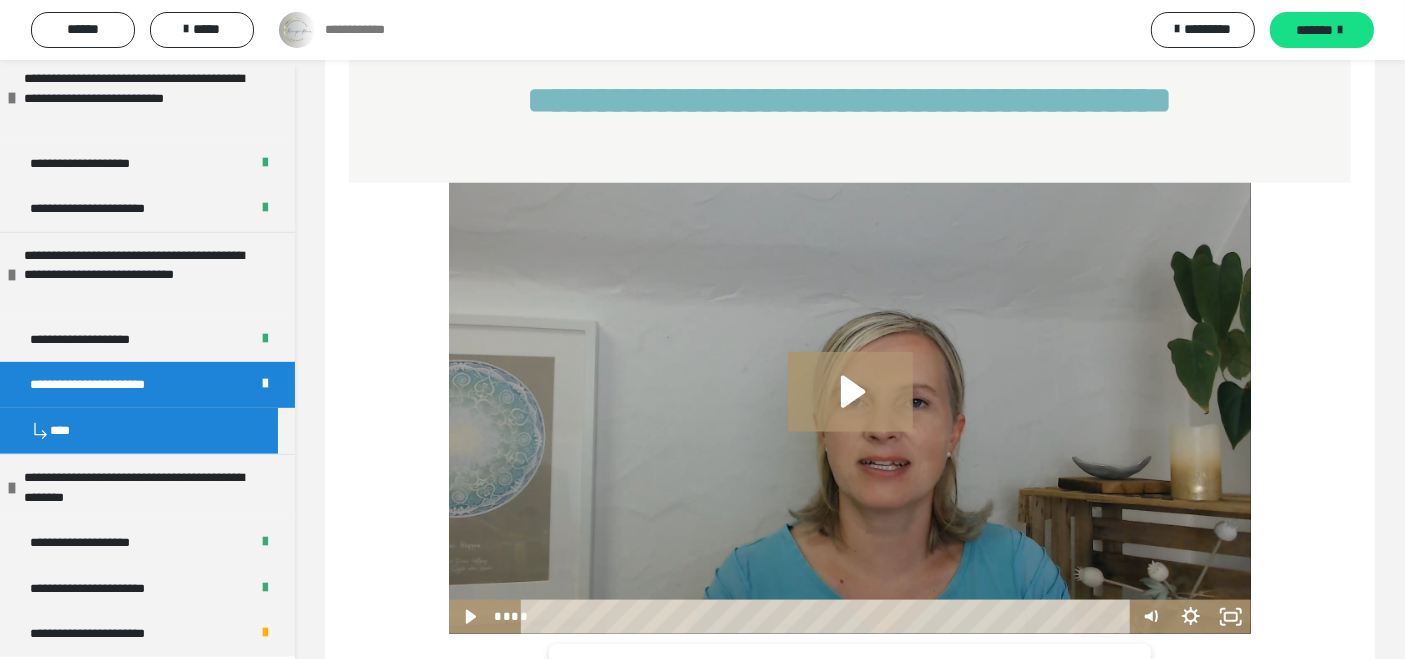 click on "**********" at bounding box center (147, 384) 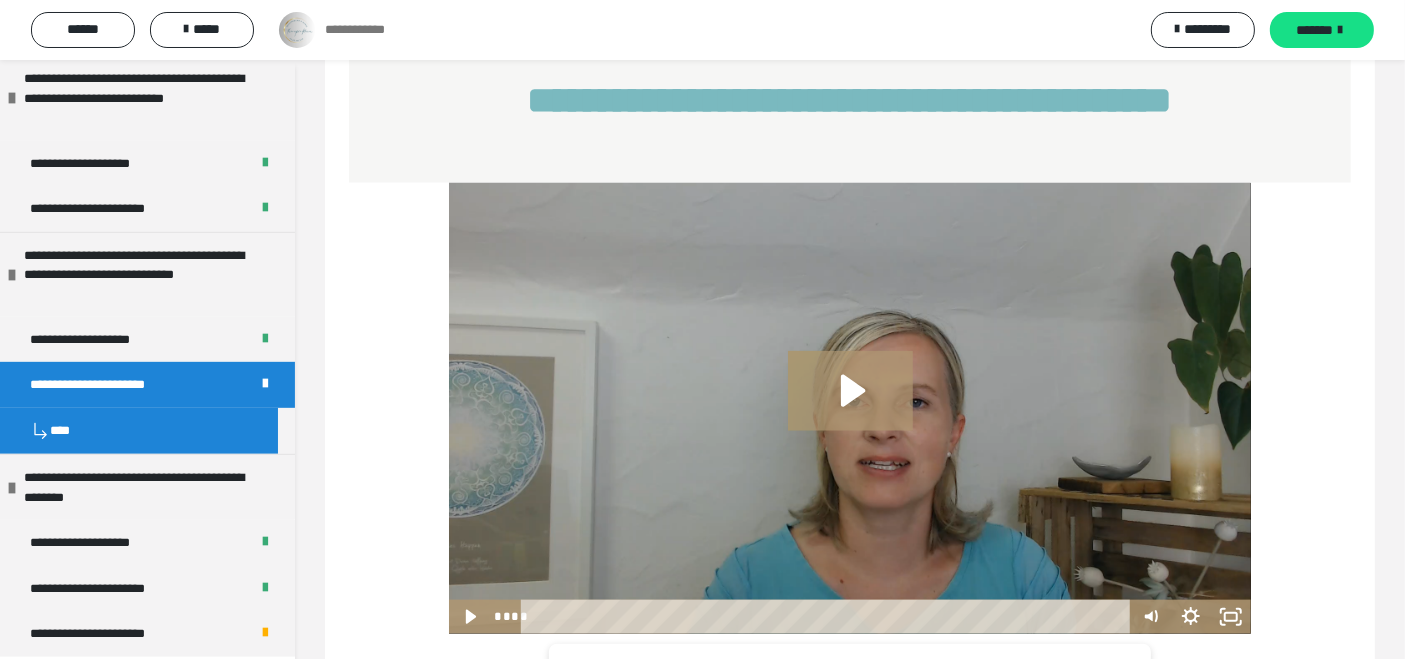 click on "**********" at bounding box center [147, 384] 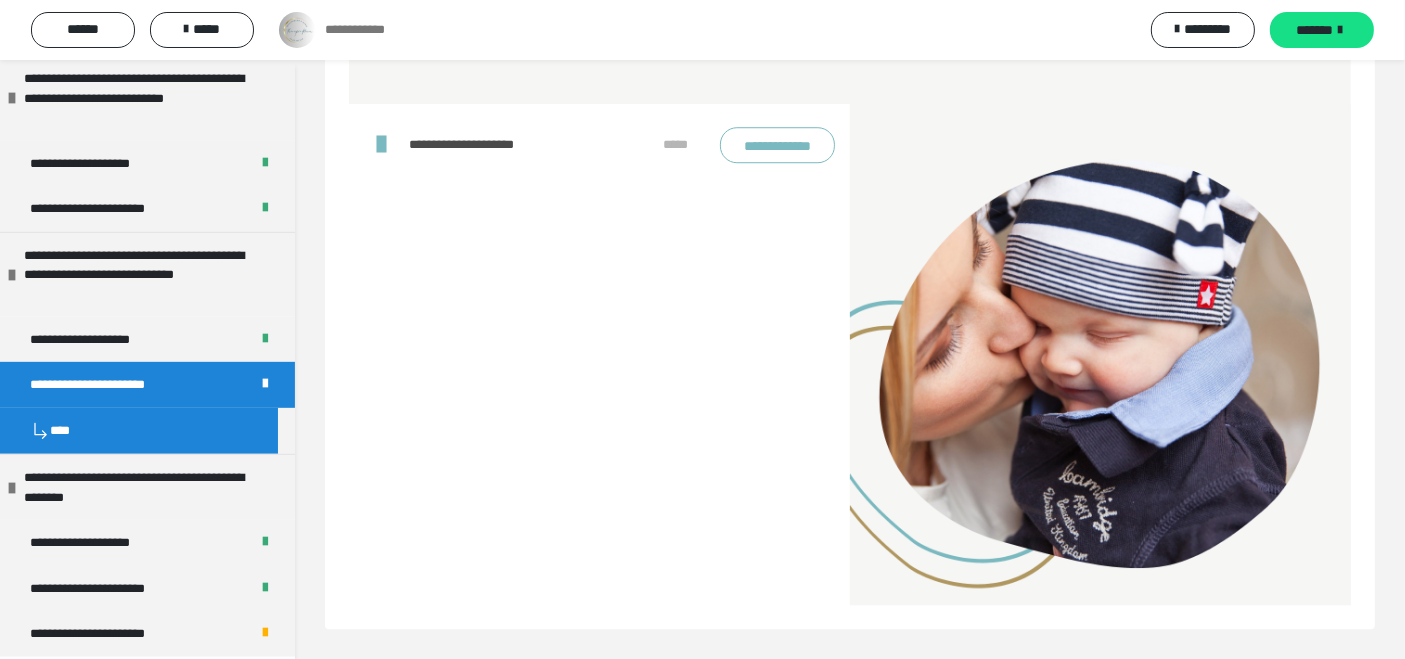 scroll, scrollTop: 6190, scrollLeft: 0, axis: vertical 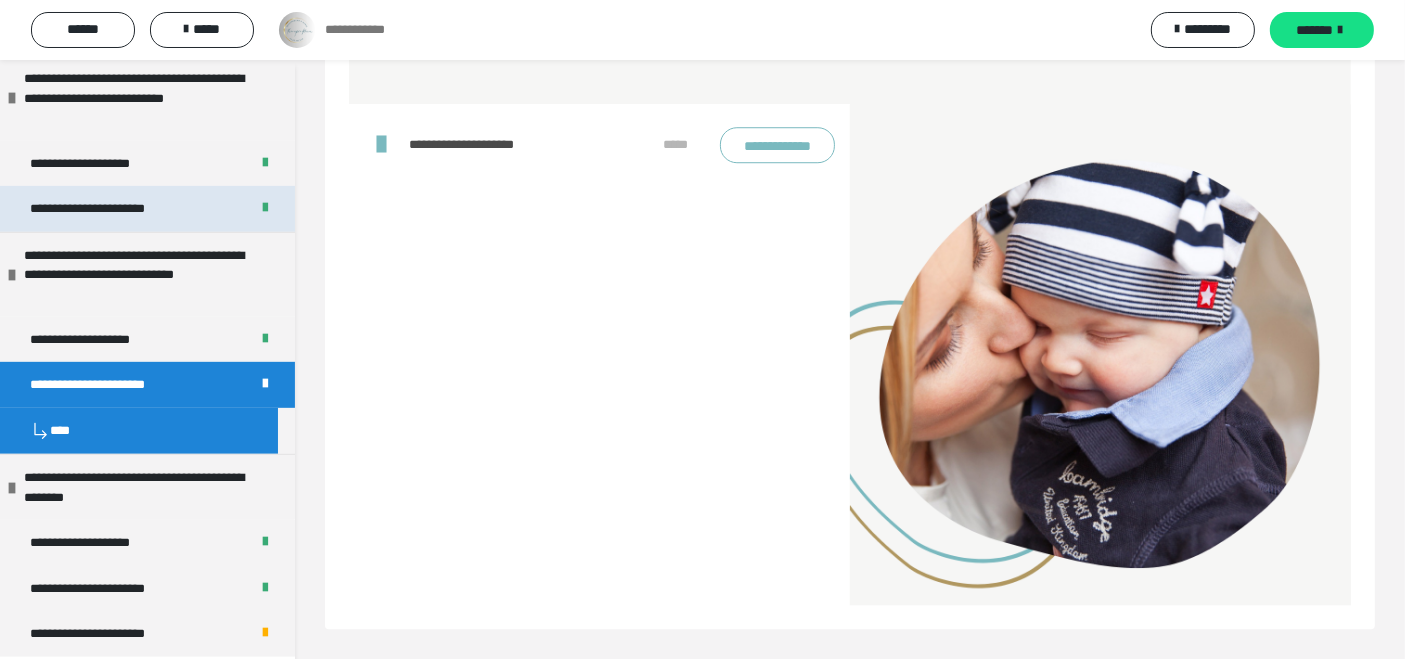 click on "**********" at bounding box center [104, 208] 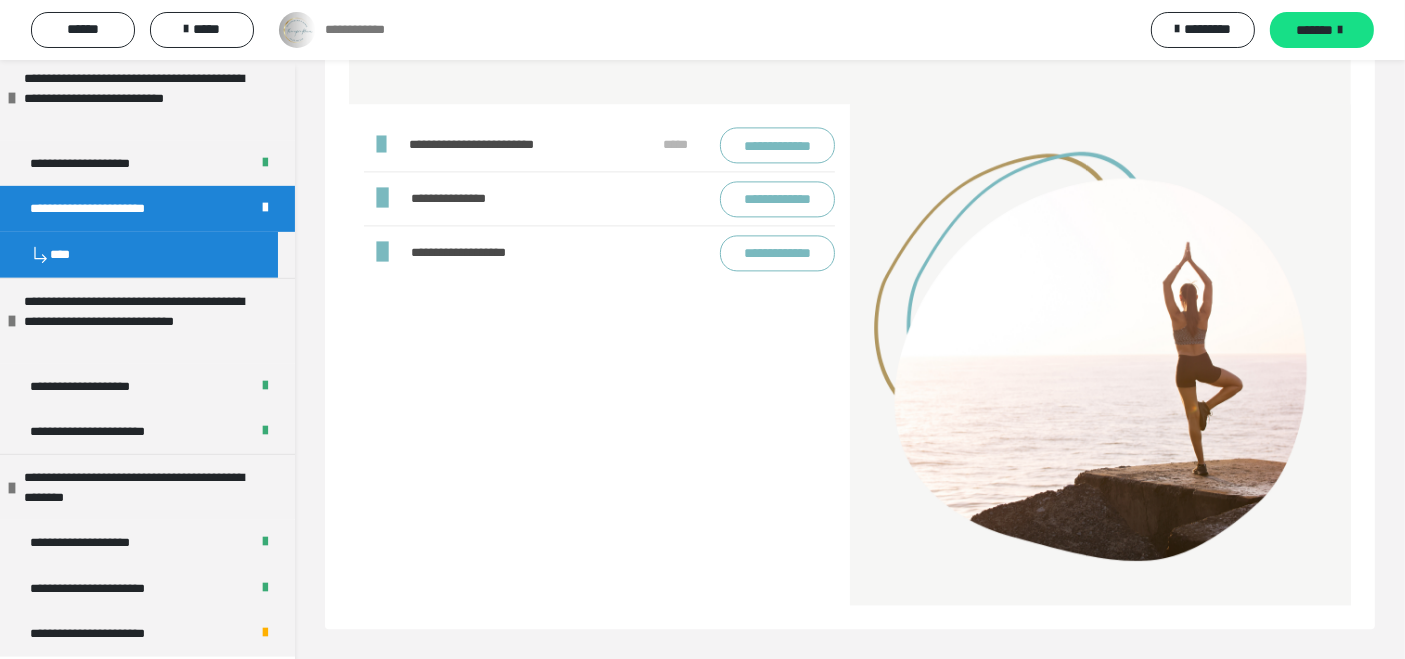 scroll, scrollTop: 4373, scrollLeft: 0, axis: vertical 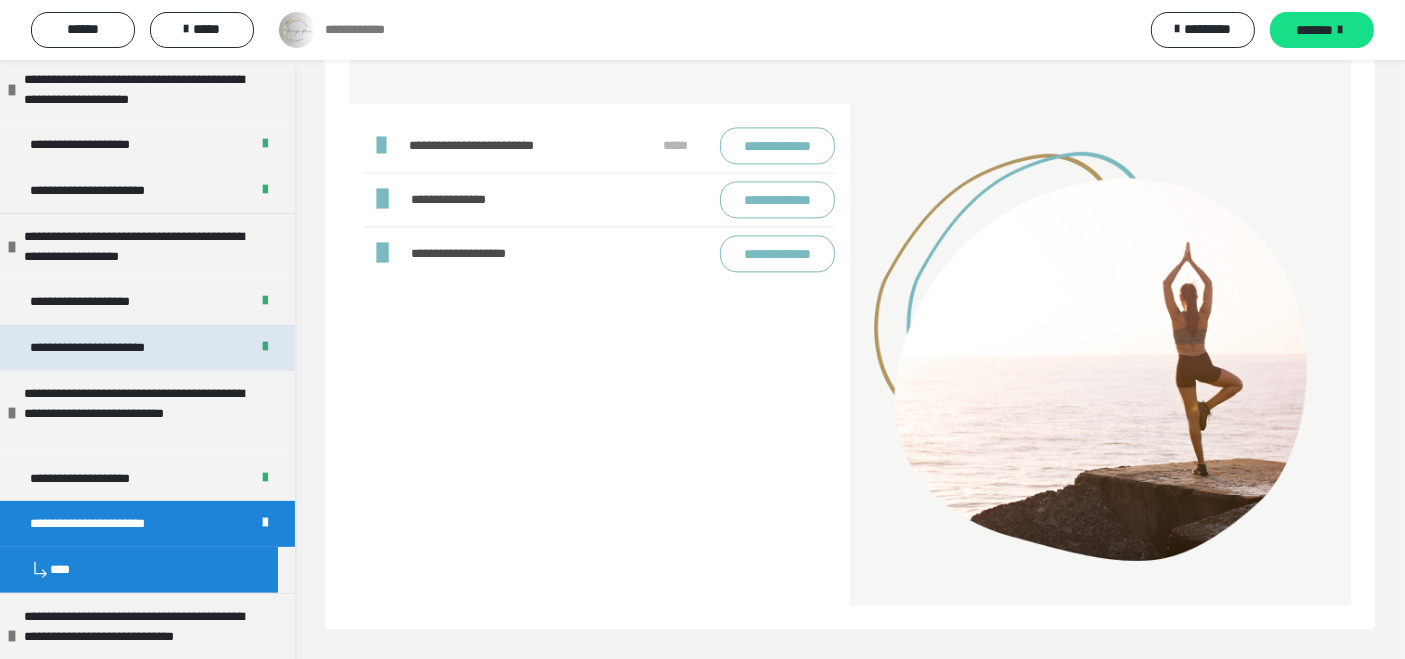 click on "**********" at bounding box center [103, 347] 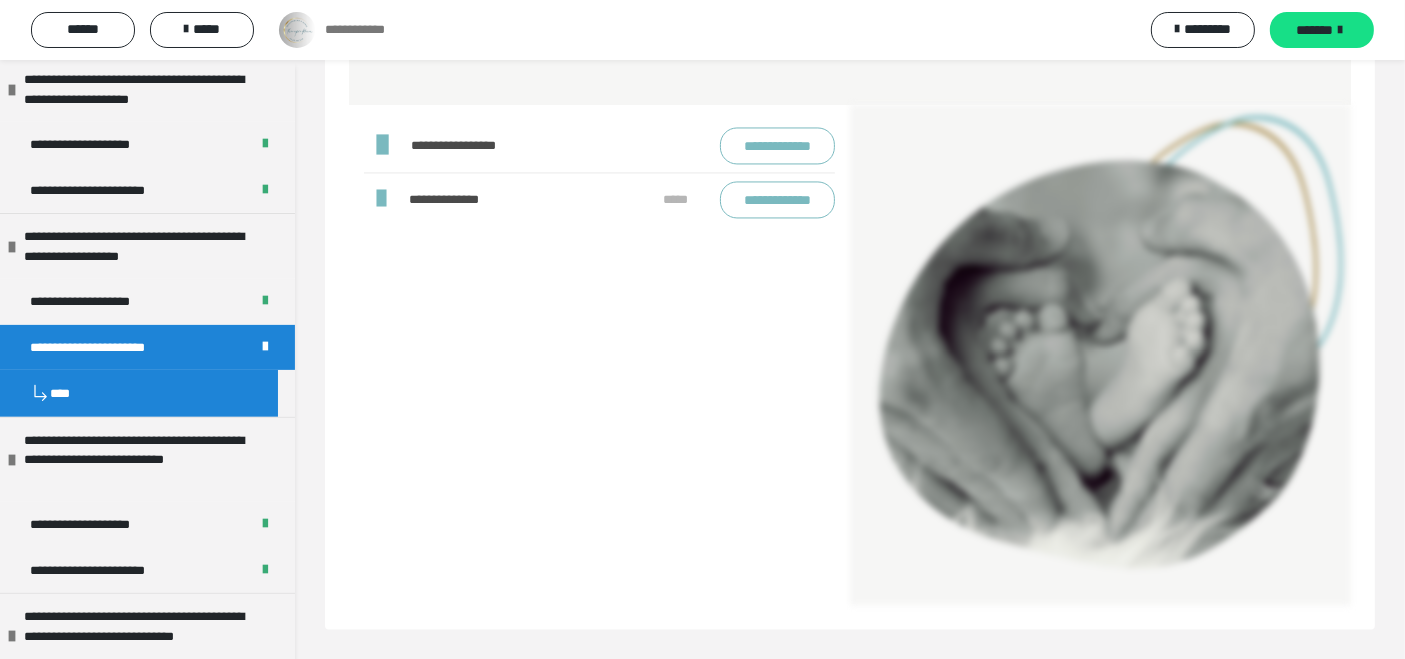scroll, scrollTop: 3780, scrollLeft: 0, axis: vertical 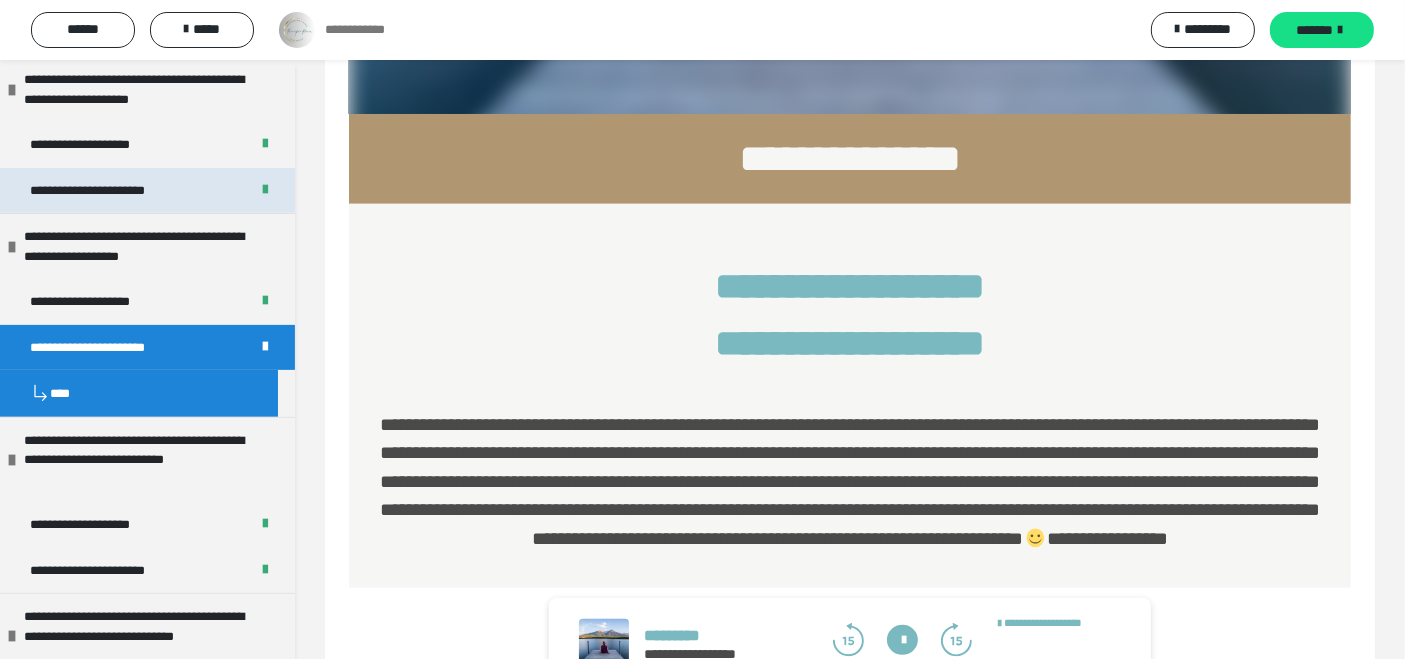 click on "**********" at bounding box center (104, 190) 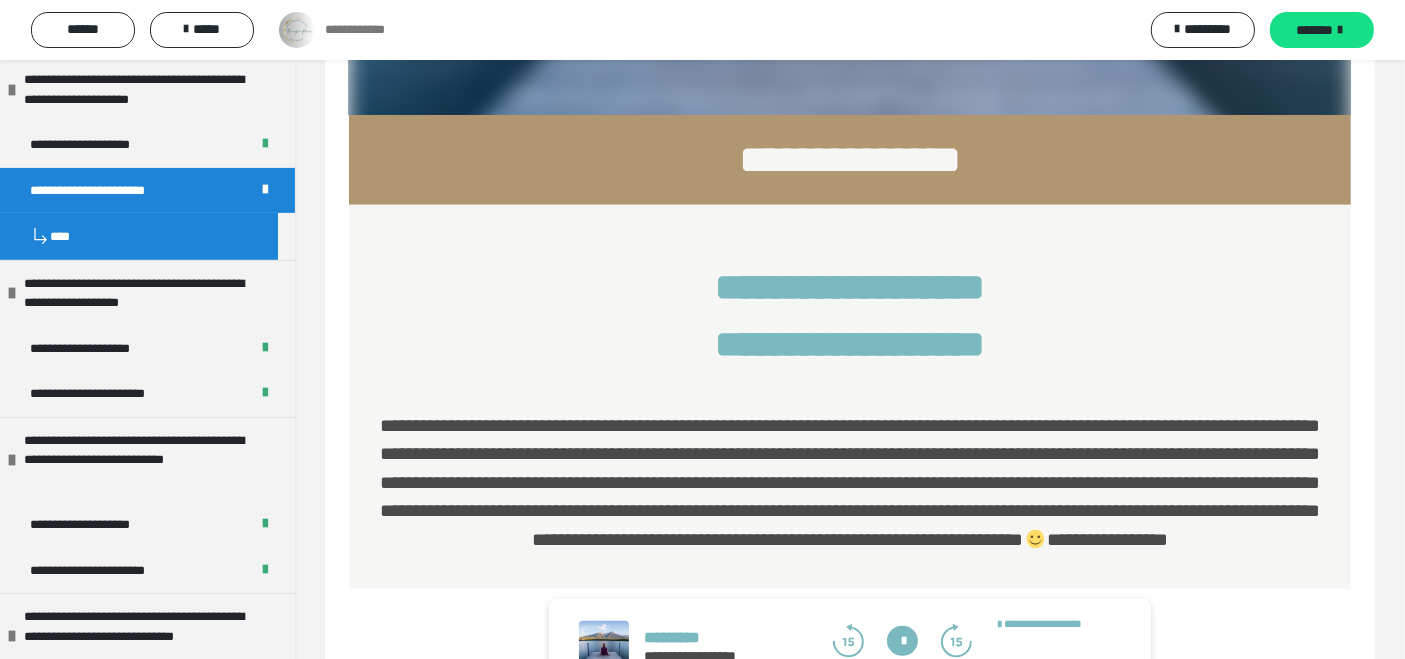 scroll, scrollTop: 860, scrollLeft: 0, axis: vertical 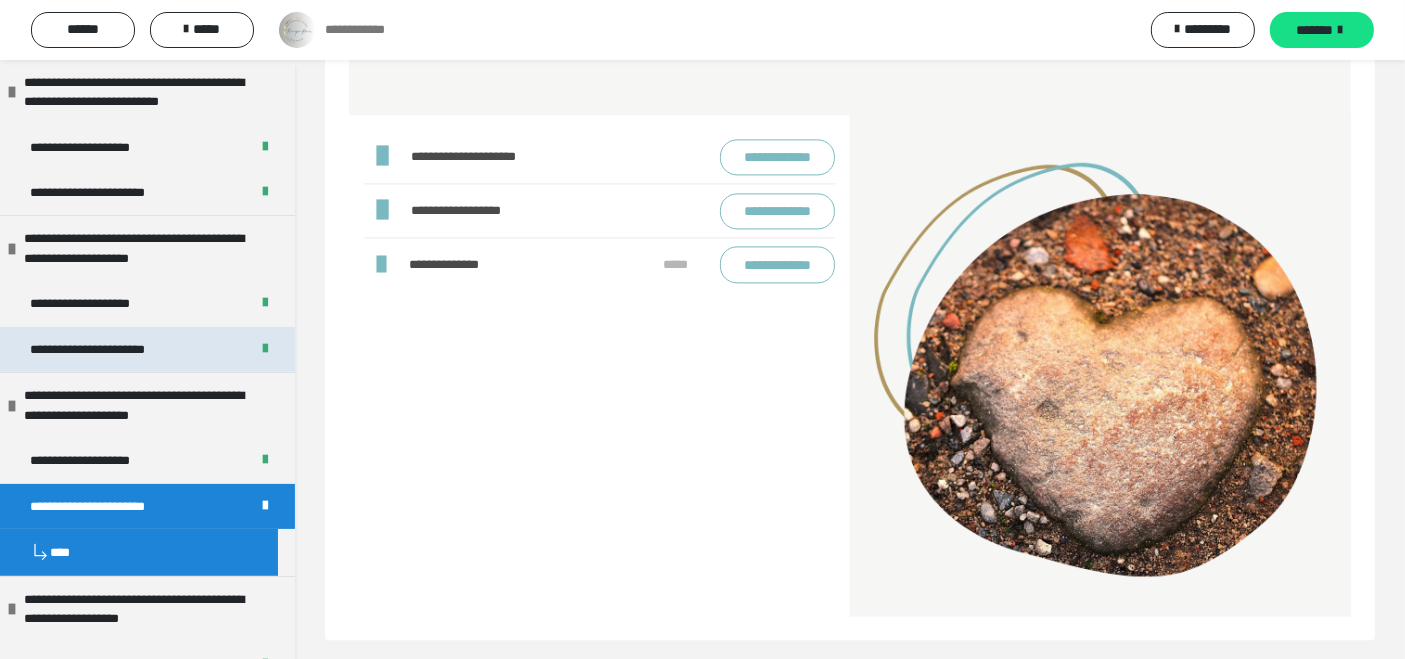 click on "**********" at bounding box center [103, 349] 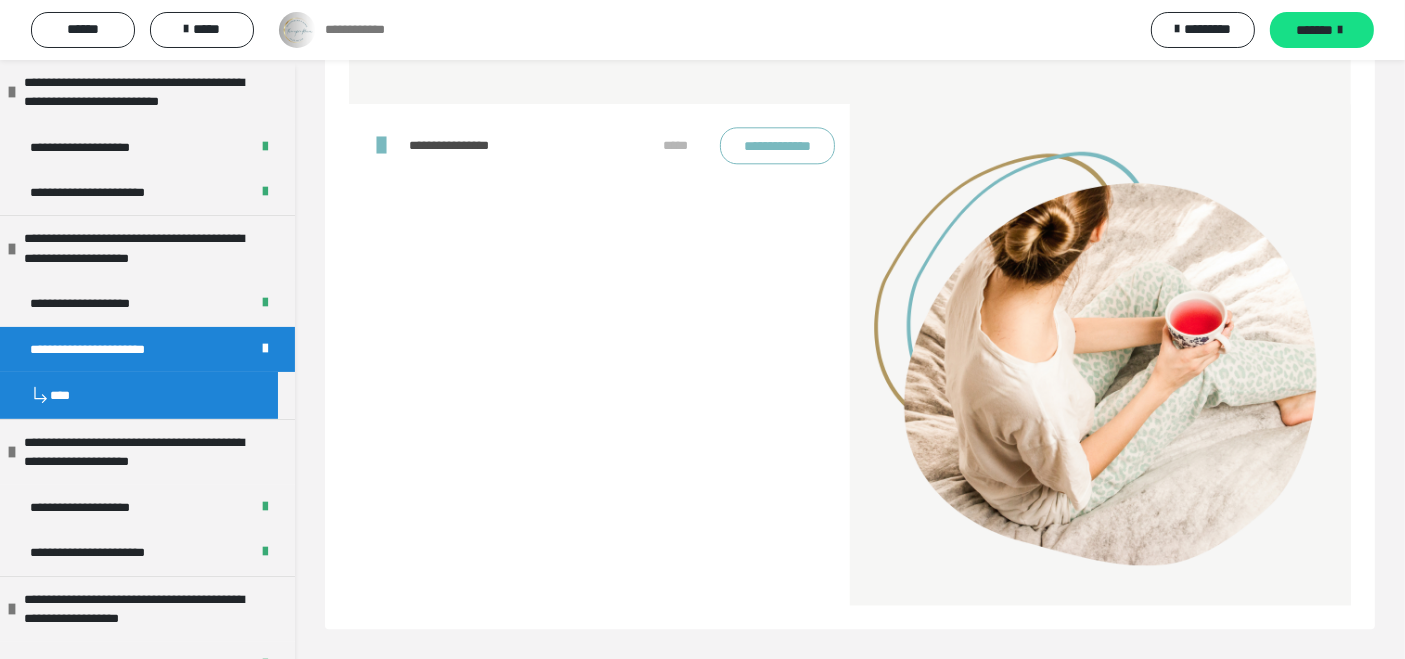 scroll, scrollTop: 5378, scrollLeft: 0, axis: vertical 